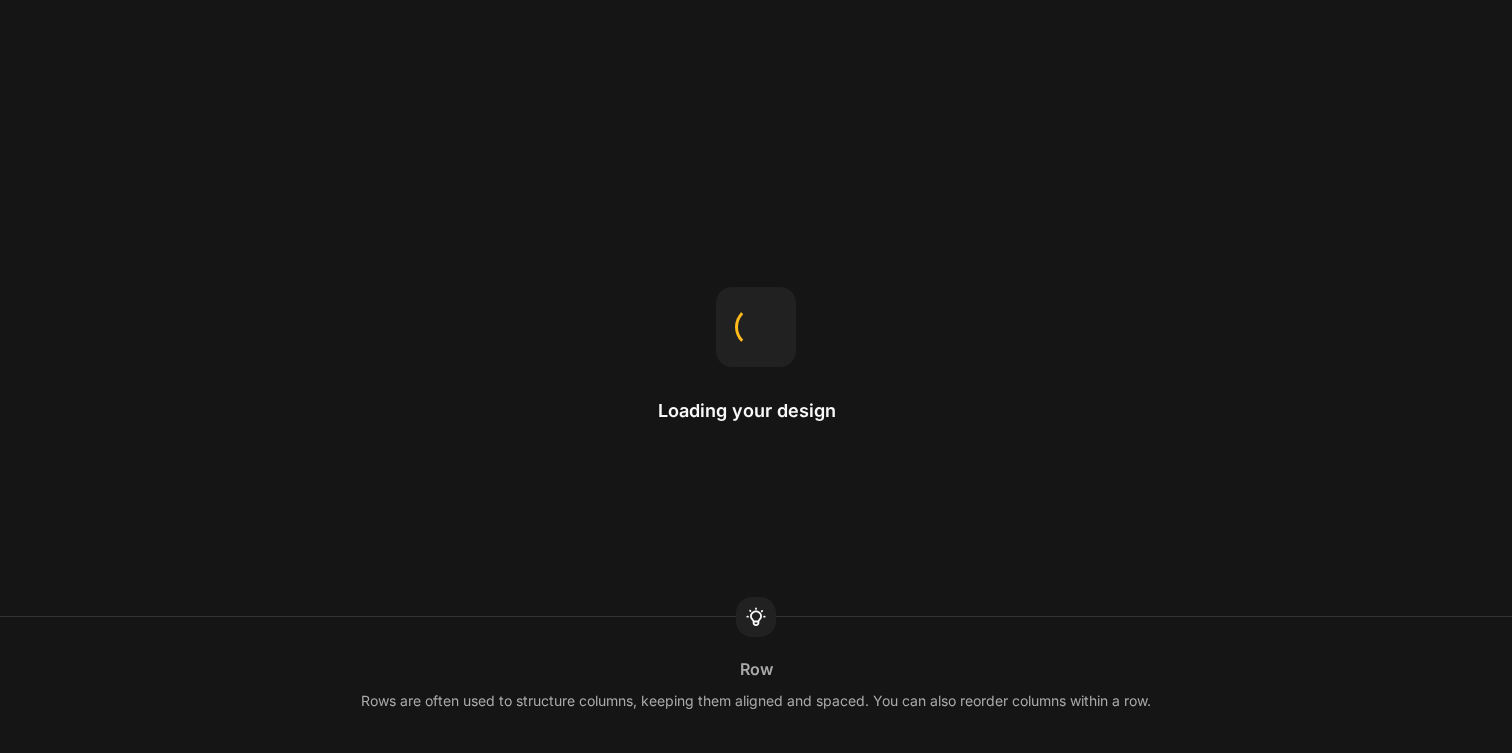 scroll, scrollTop: 0, scrollLeft: 0, axis: both 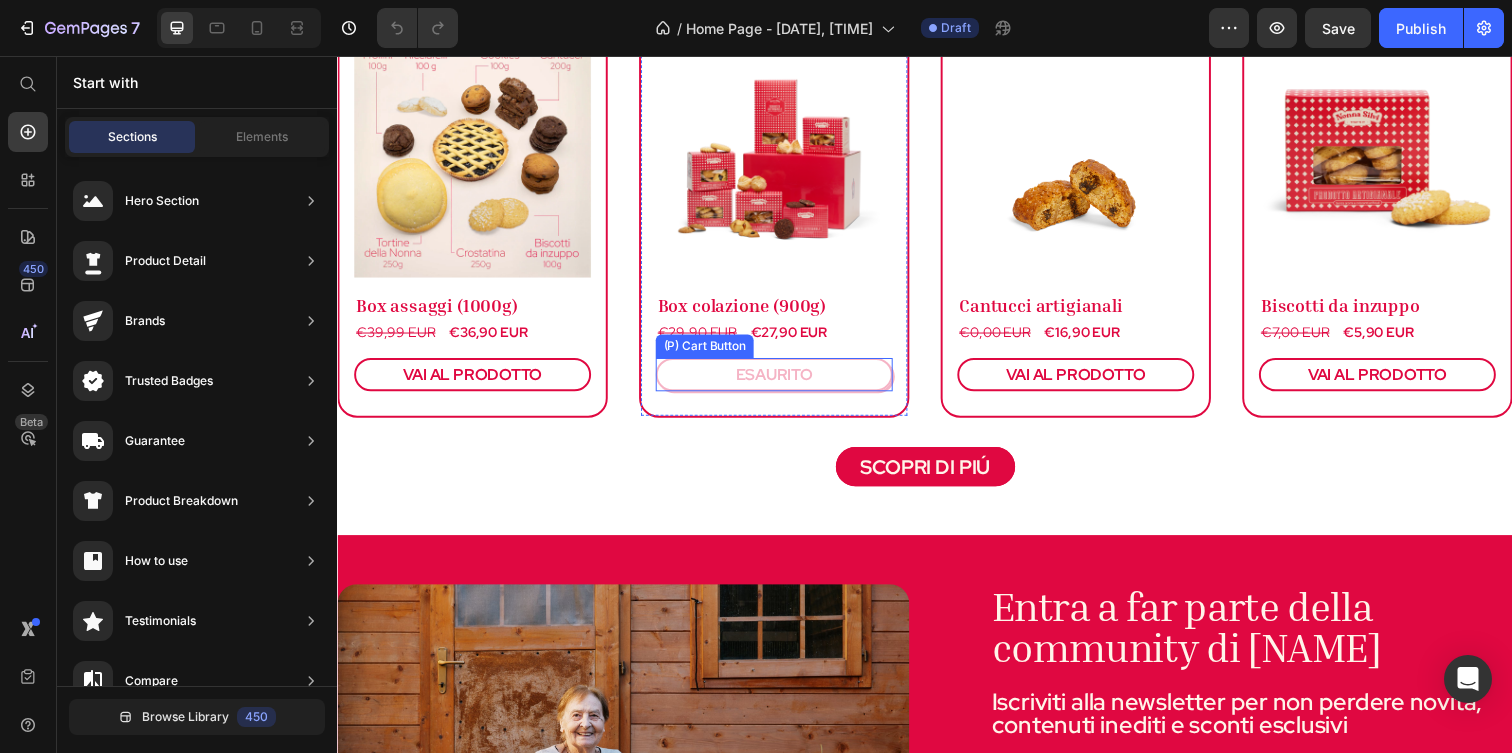 click on "ESAURITO" at bounding box center [783, 381] 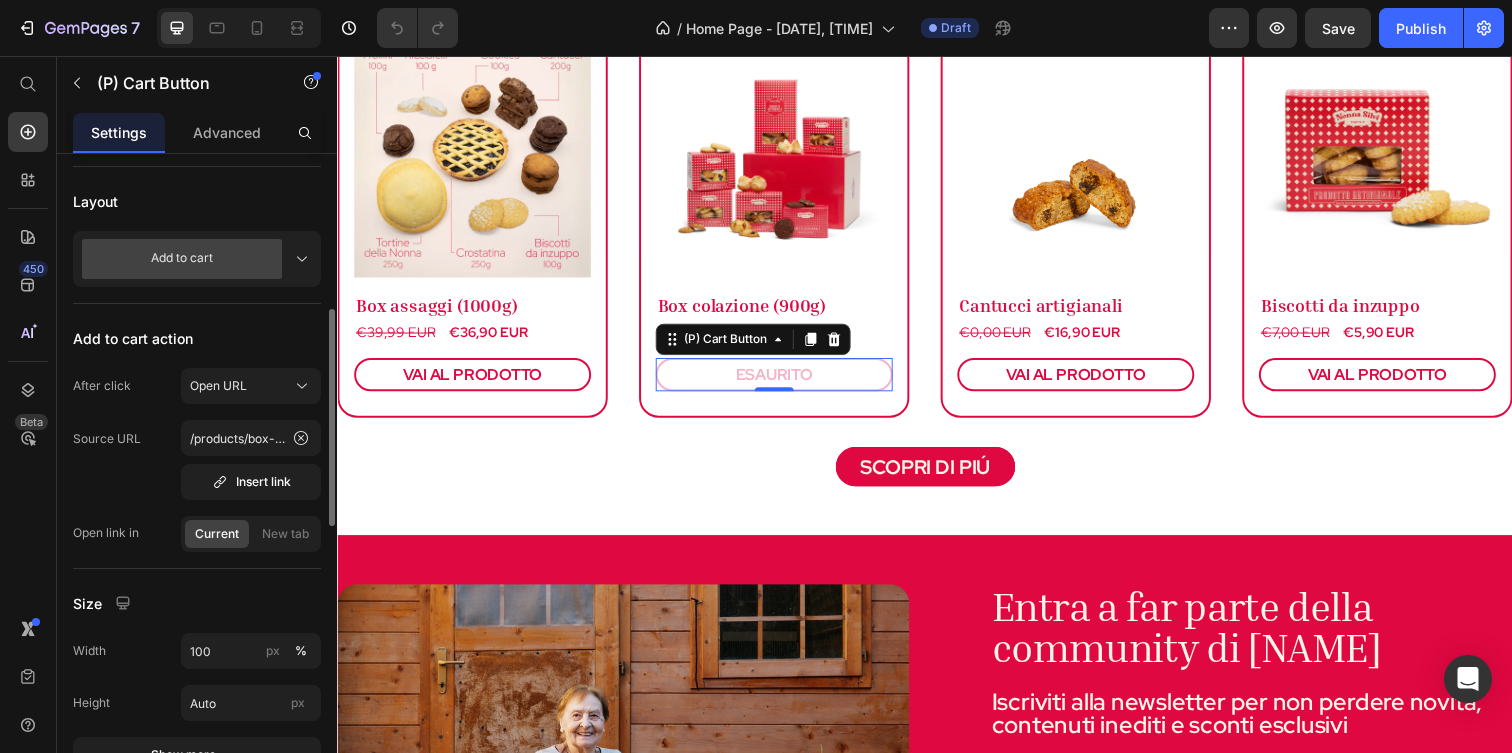 scroll, scrollTop: 513, scrollLeft: 0, axis: vertical 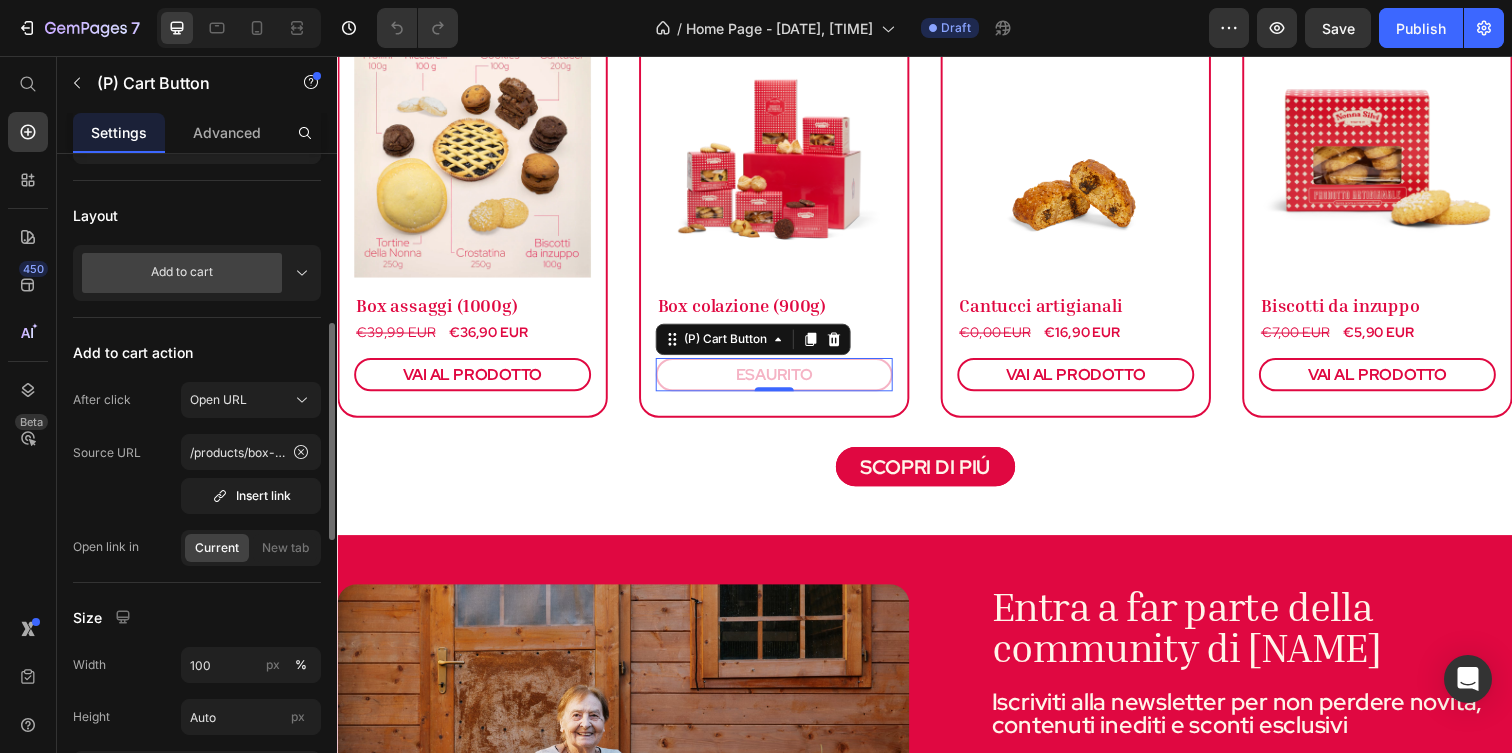 click 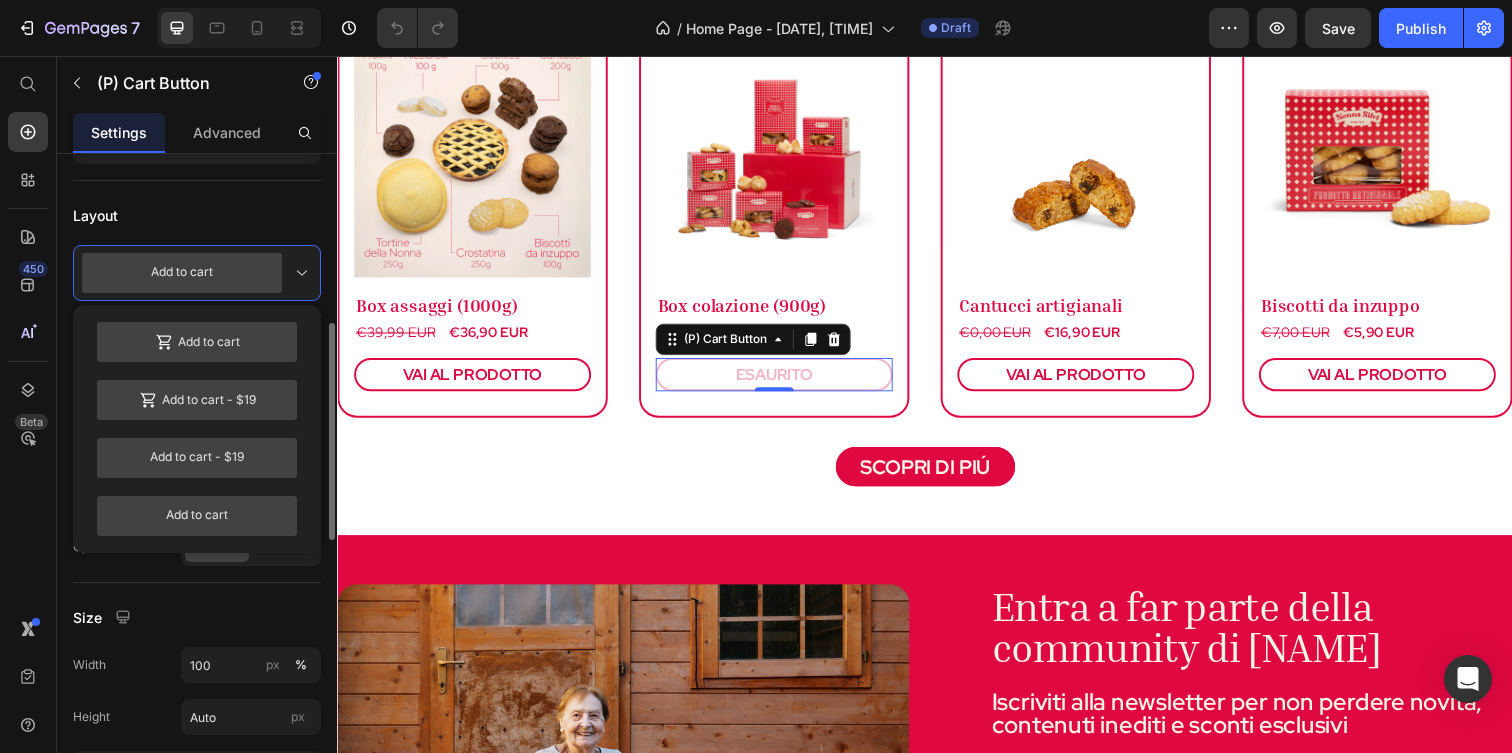 click 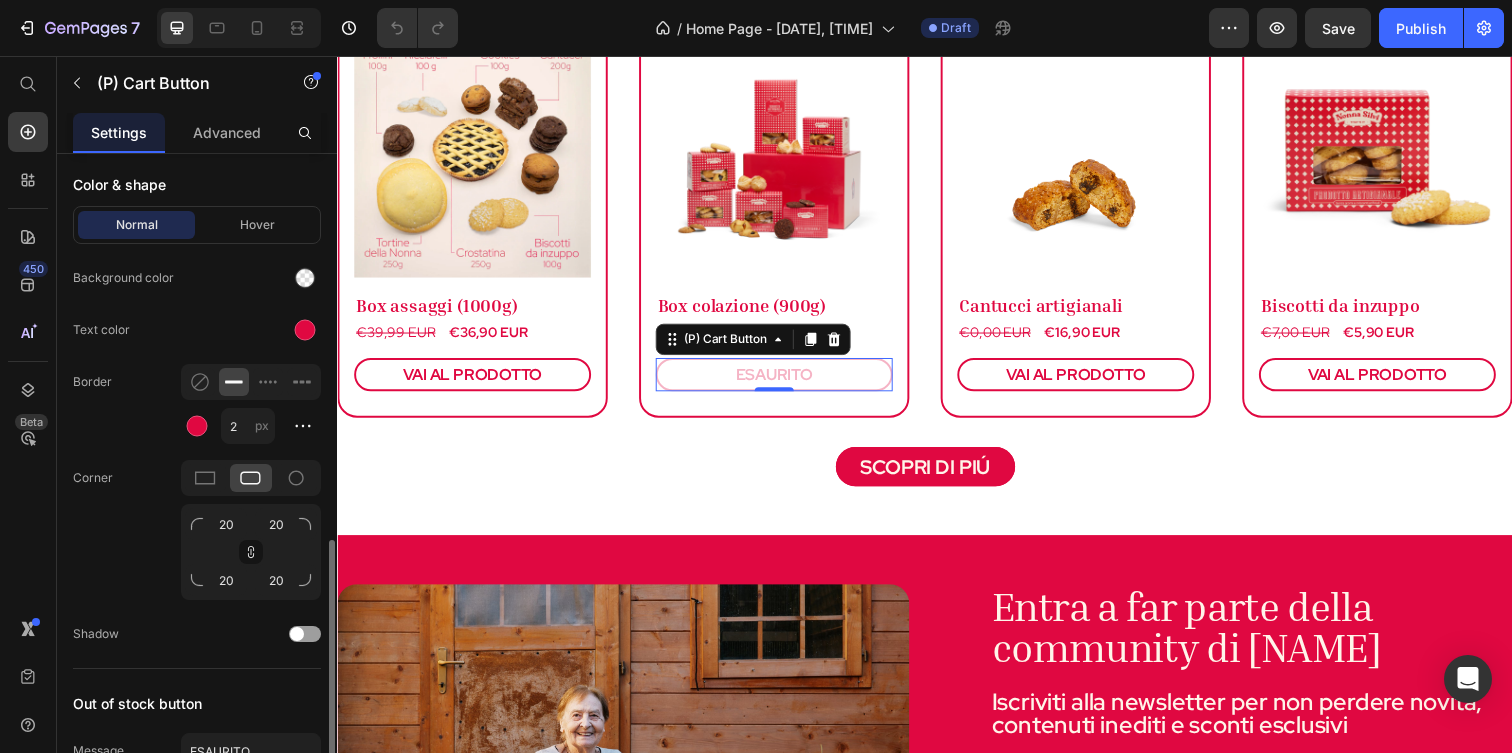 scroll, scrollTop: 1187, scrollLeft: 0, axis: vertical 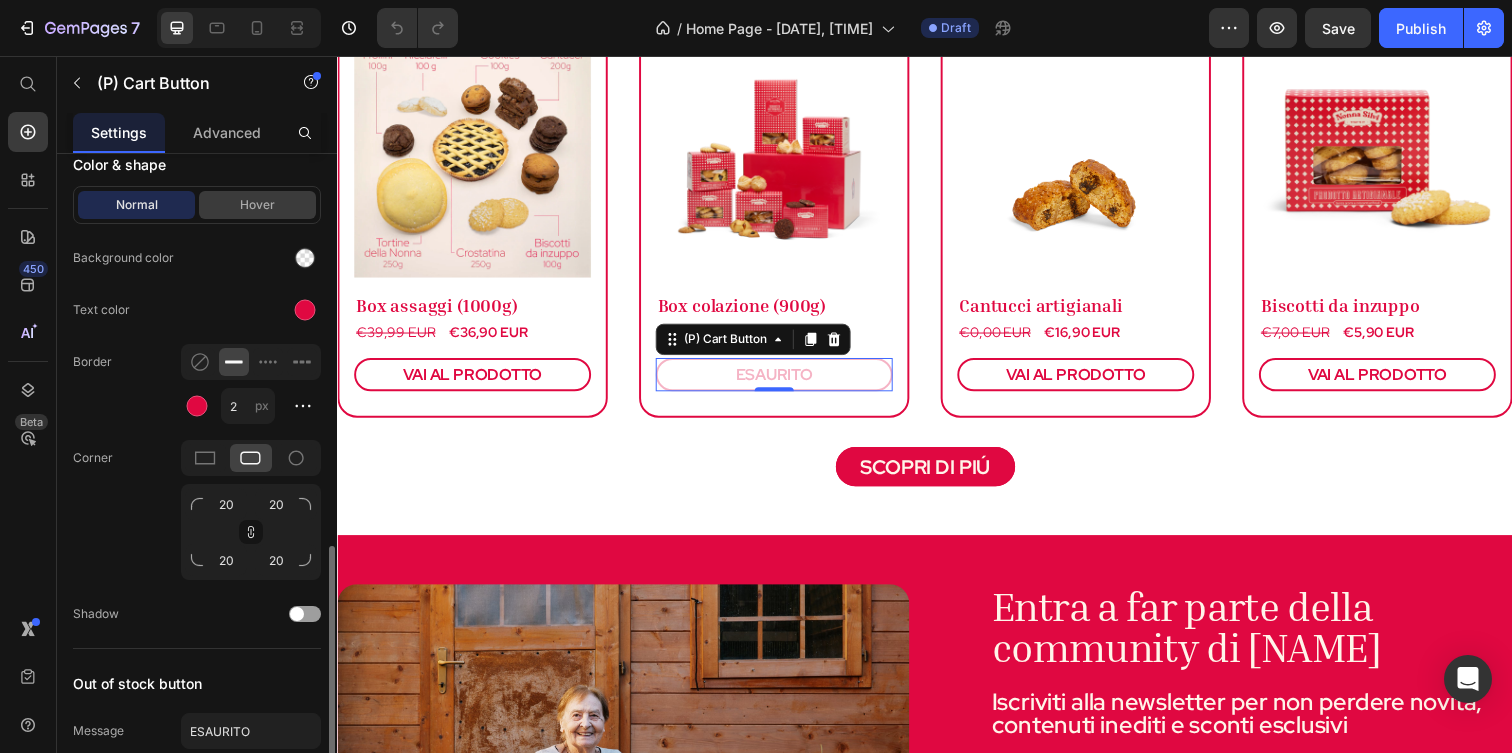 click on "Hover" at bounding box center (257, 205) 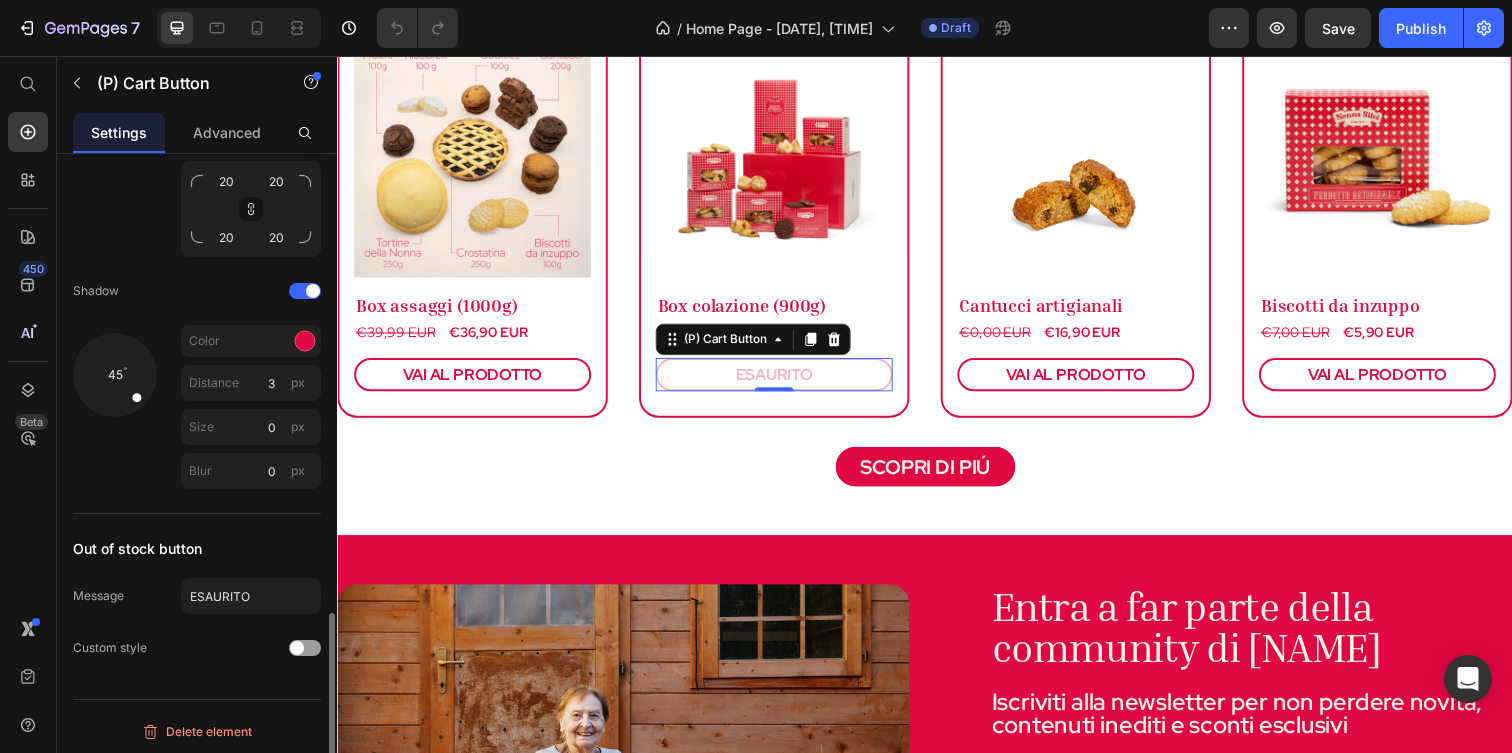 scroll, scrollTop: 1514, scrollLeft: 0, axis: vertical 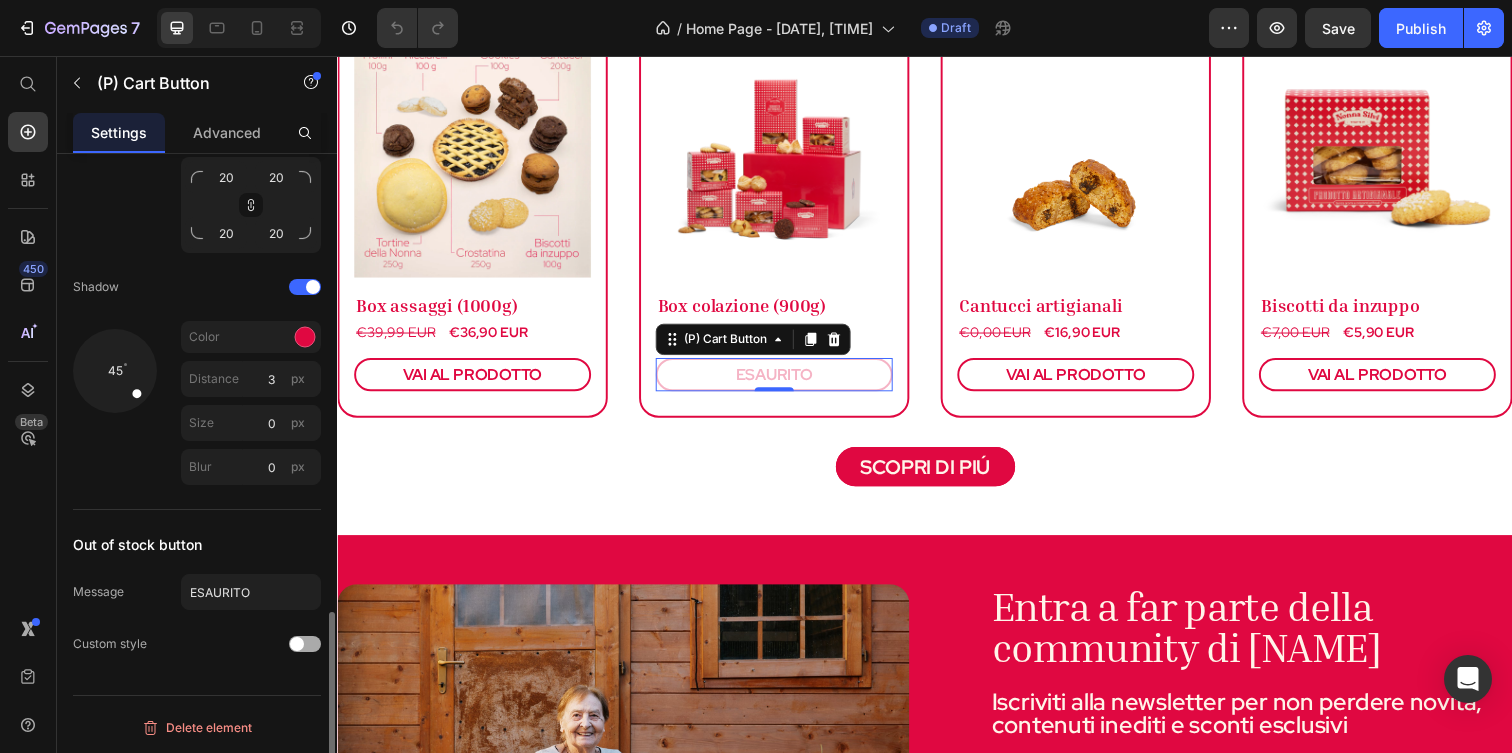 click at bounding box center (297, 644) 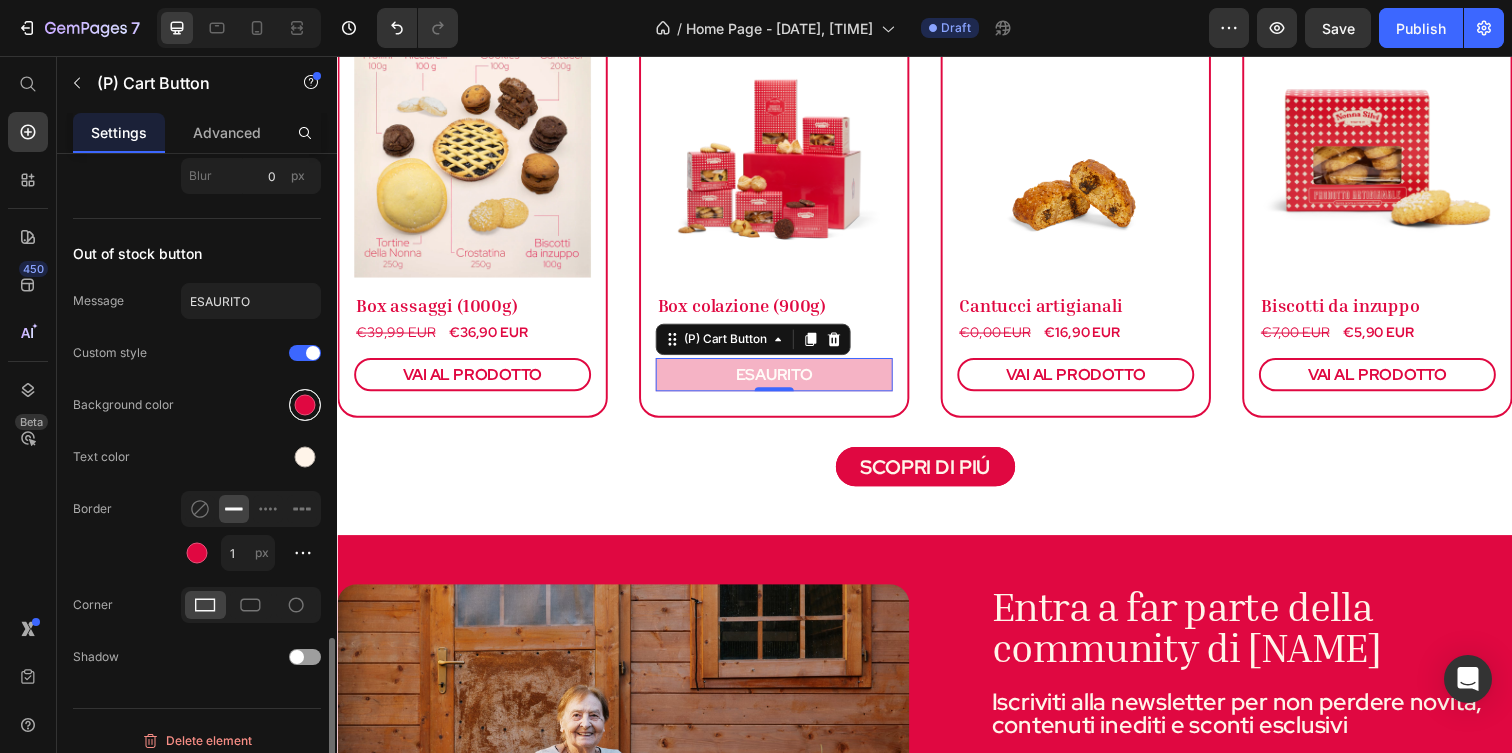 scroll, scrollTop: 1809, scrollLeft: 0, axis: vertical 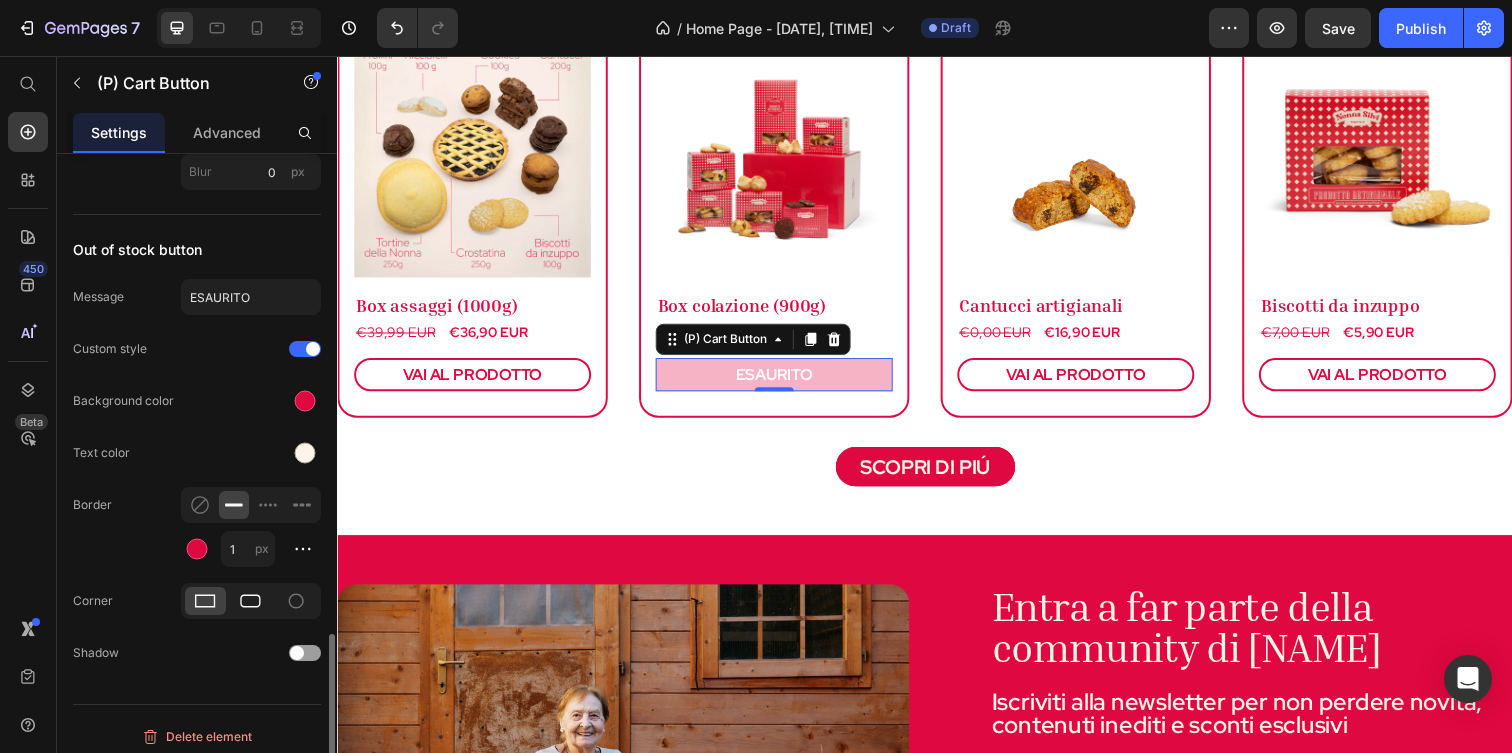 click 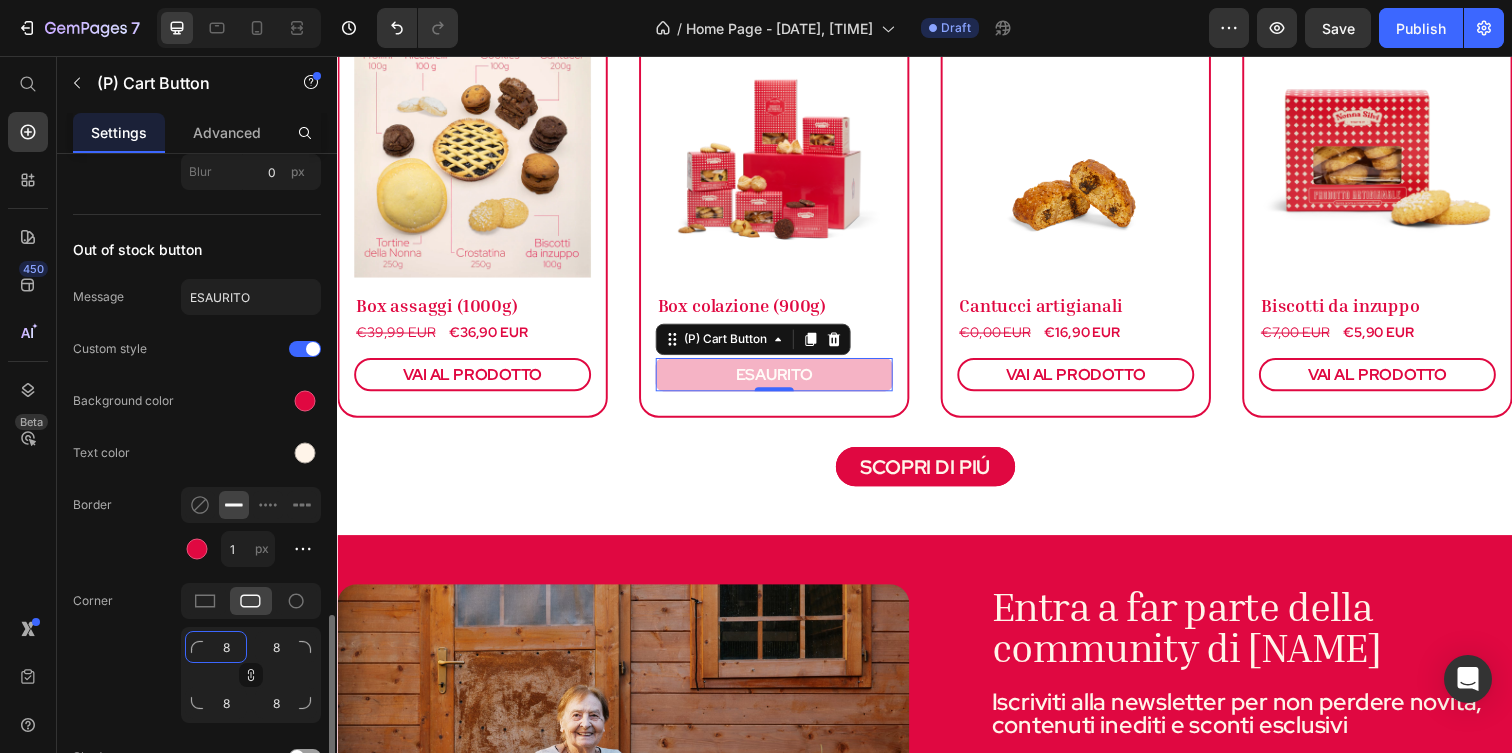 click on "8" 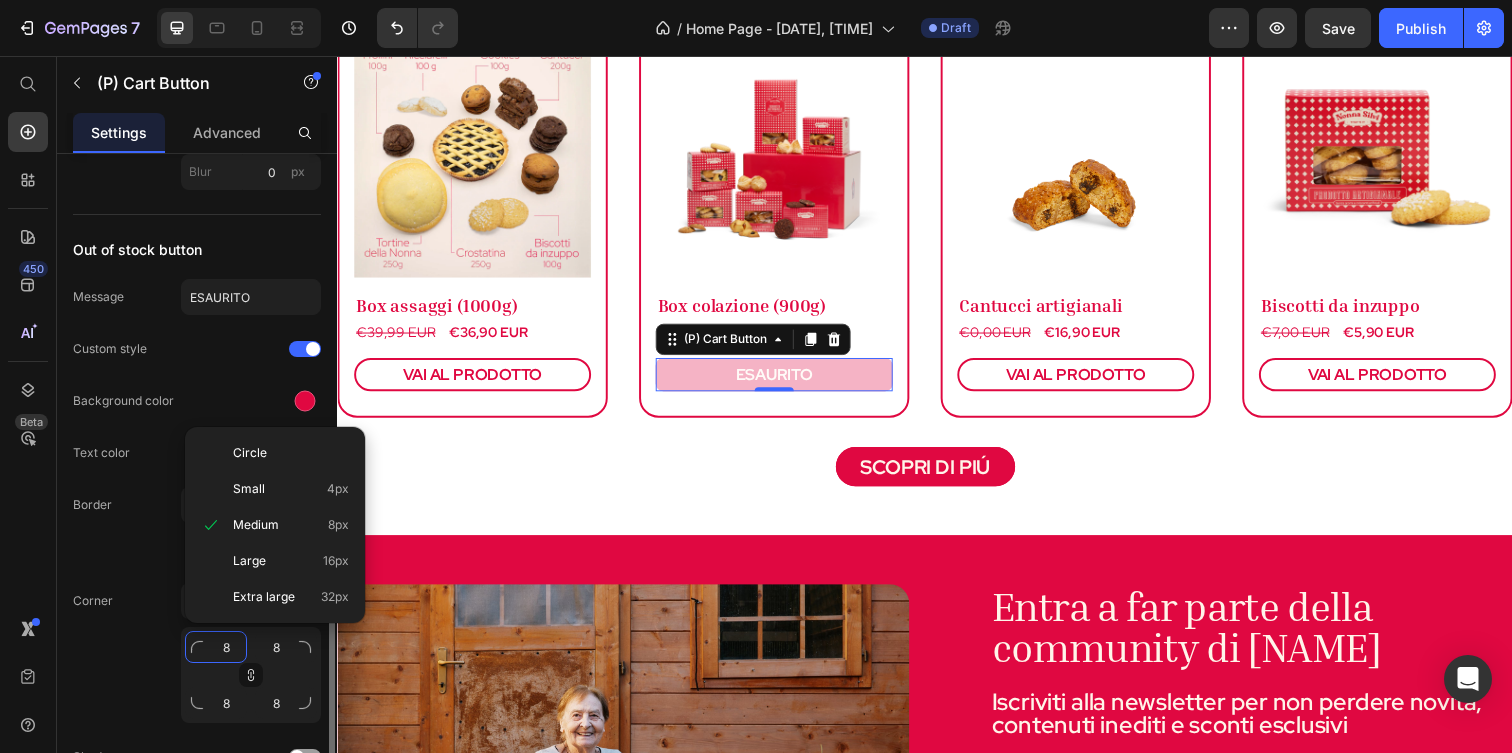type on "2" 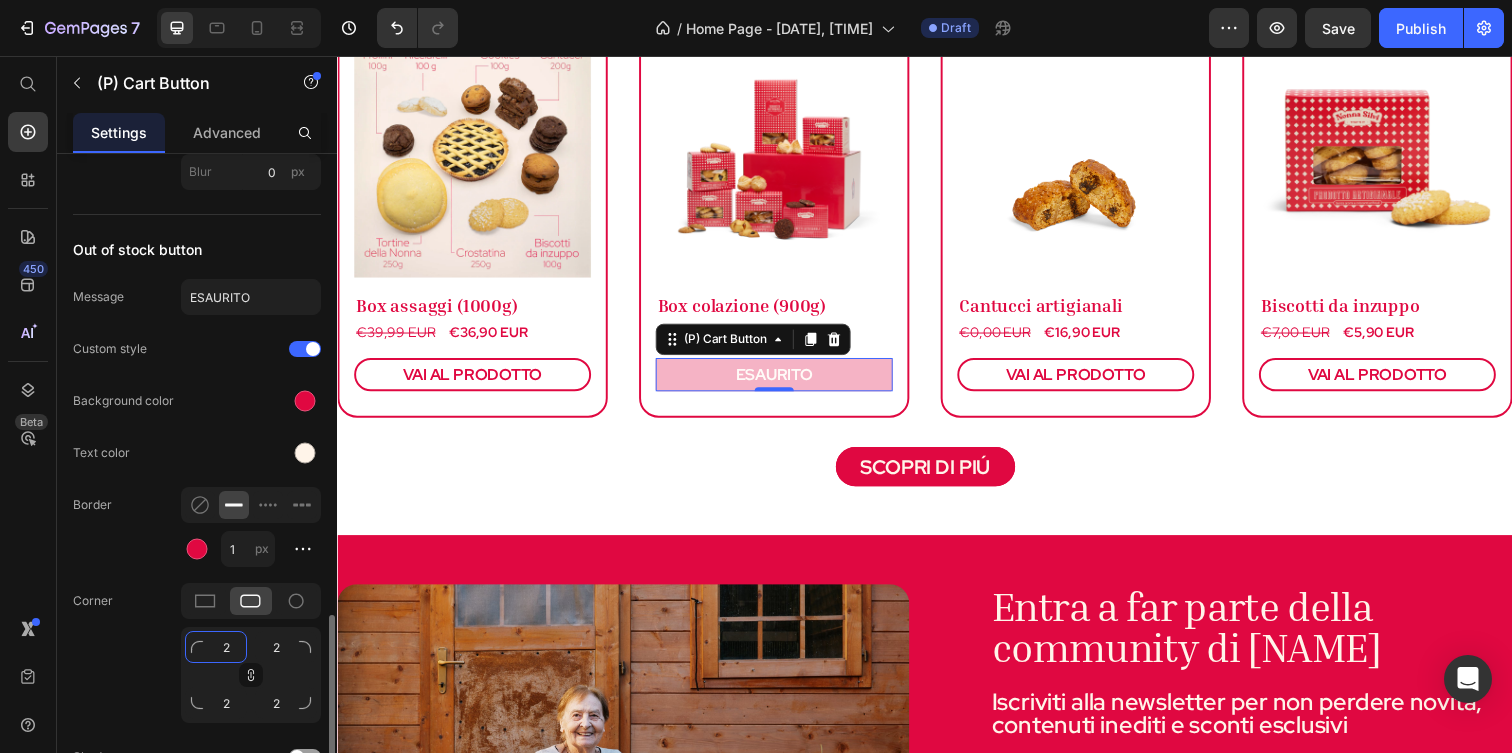 type on "20" 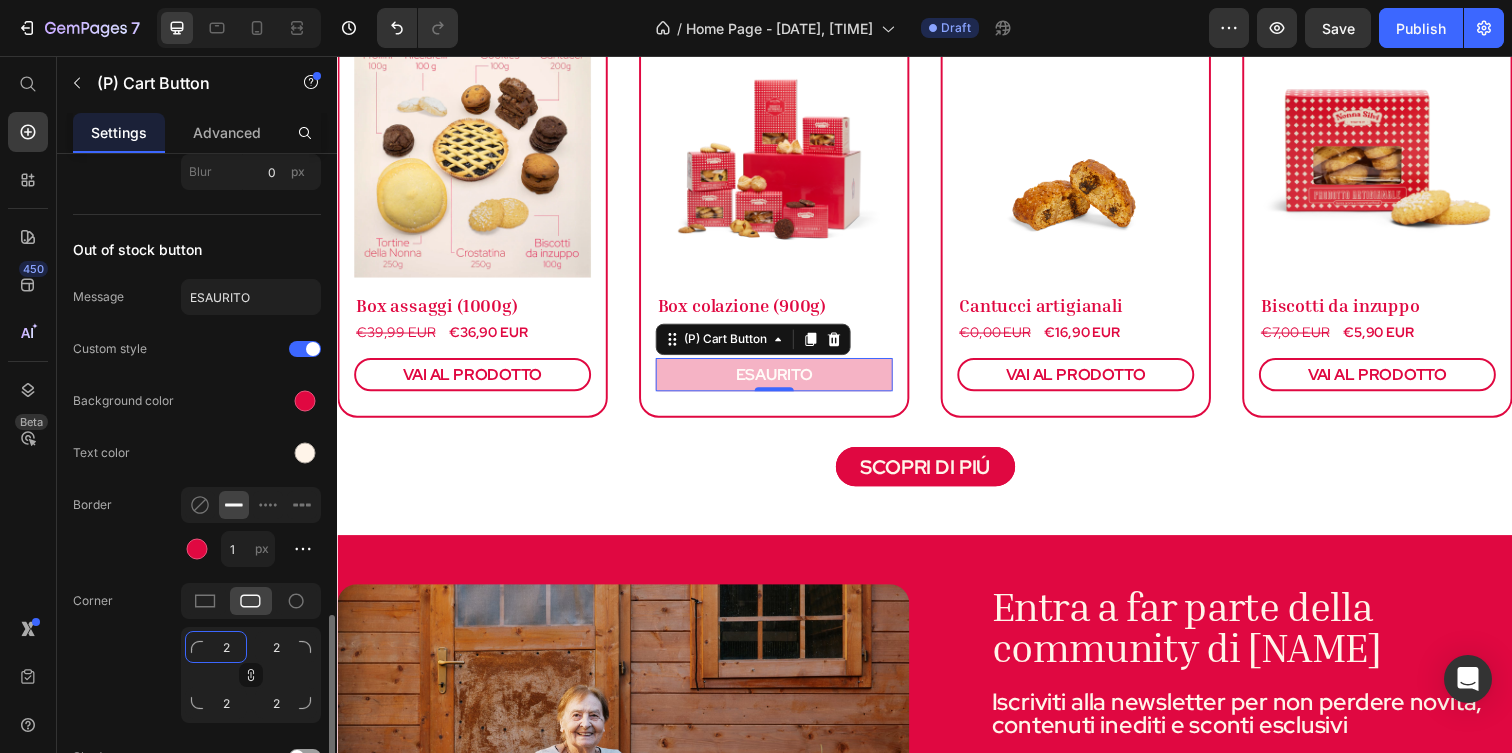 type on "20" 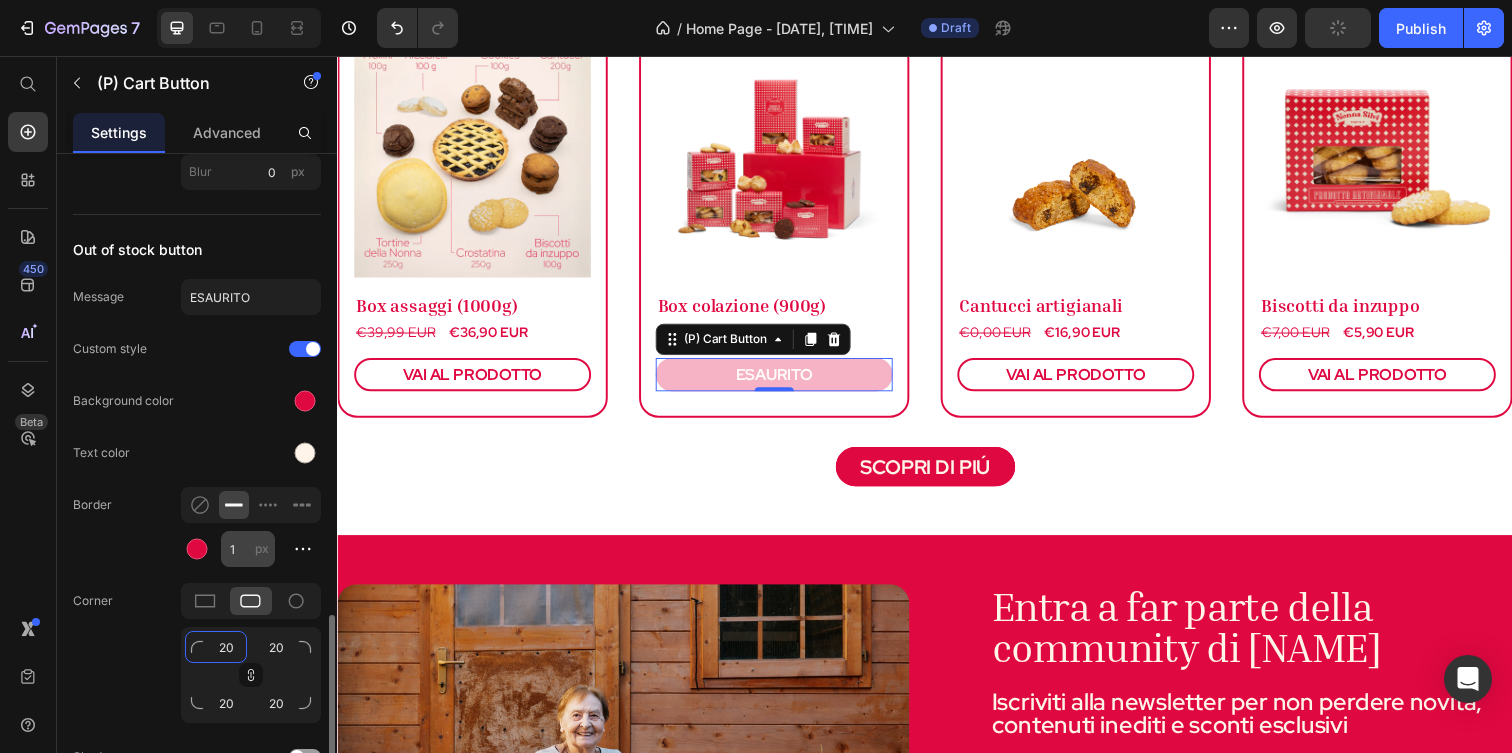 type on "20" 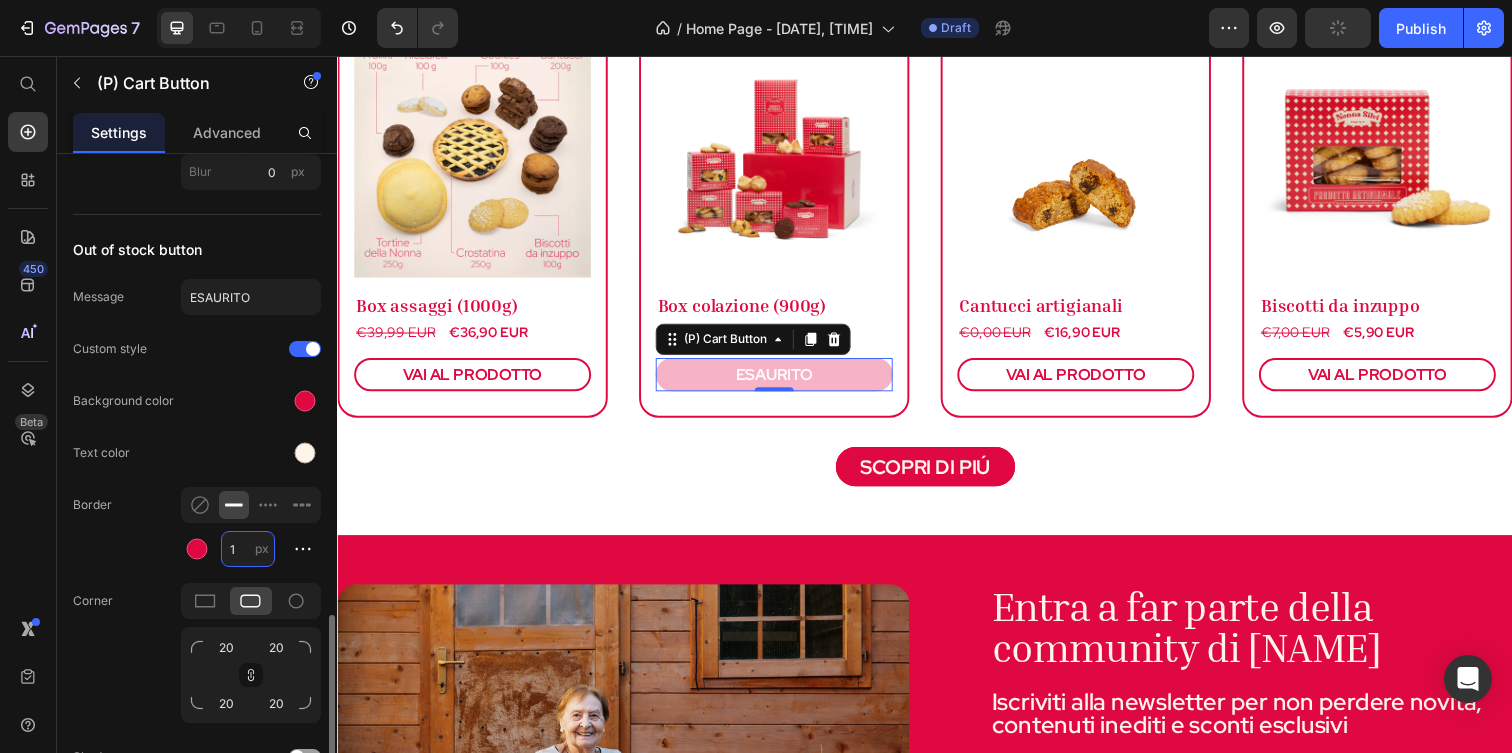 click on "1" at bounding box center (248, 549) 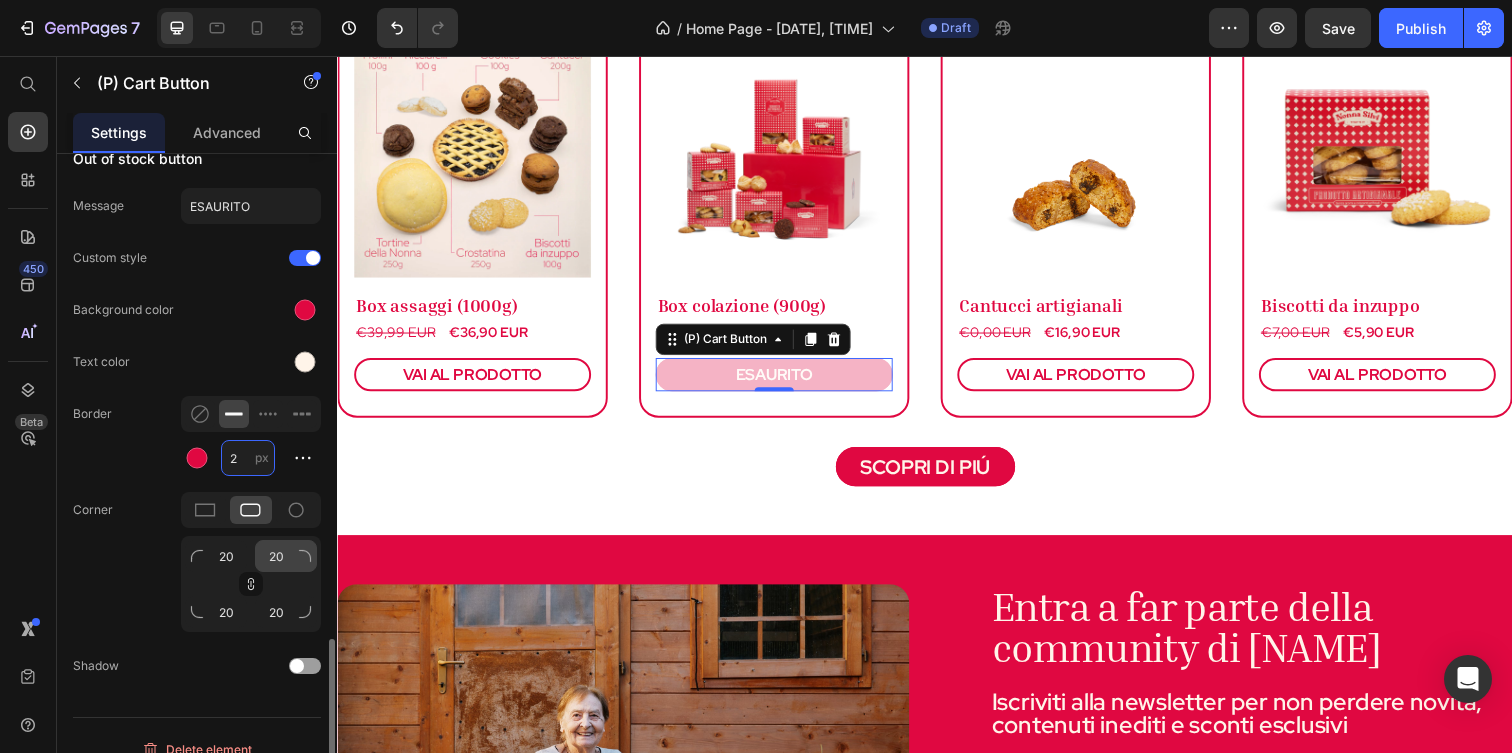 scroll, scrollTop: 1901, scrollLeft: 0, axis: vertical 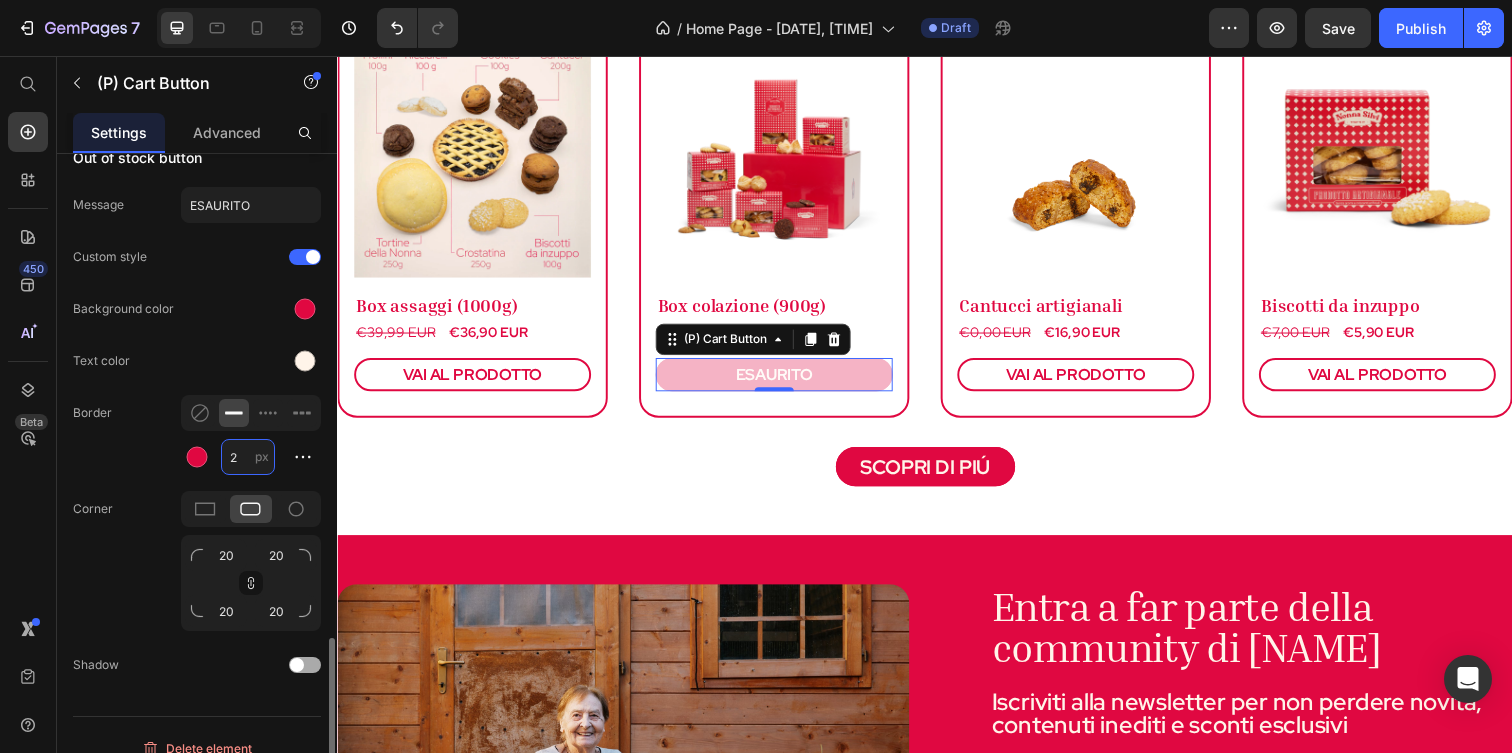 type on "2" 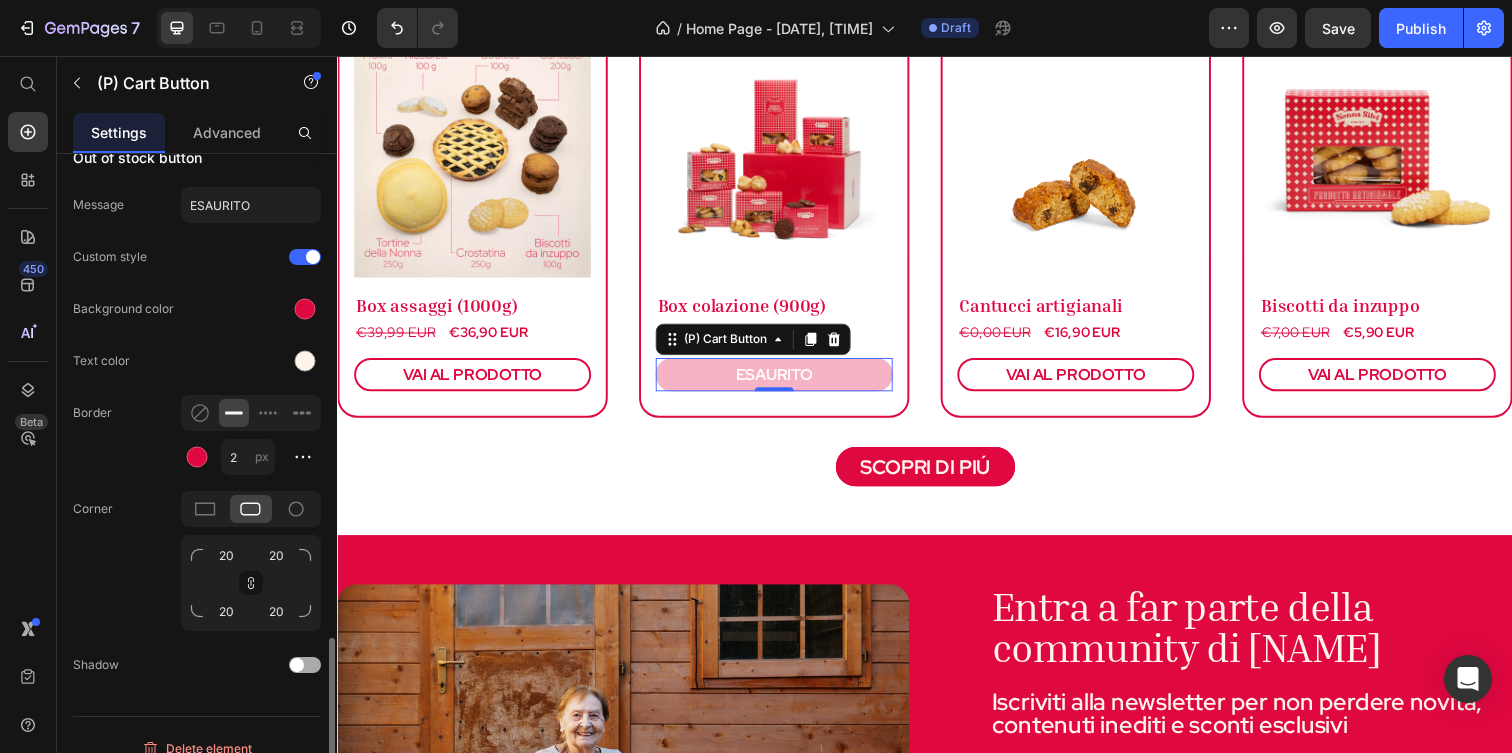 click at bounding box center [305, 665] 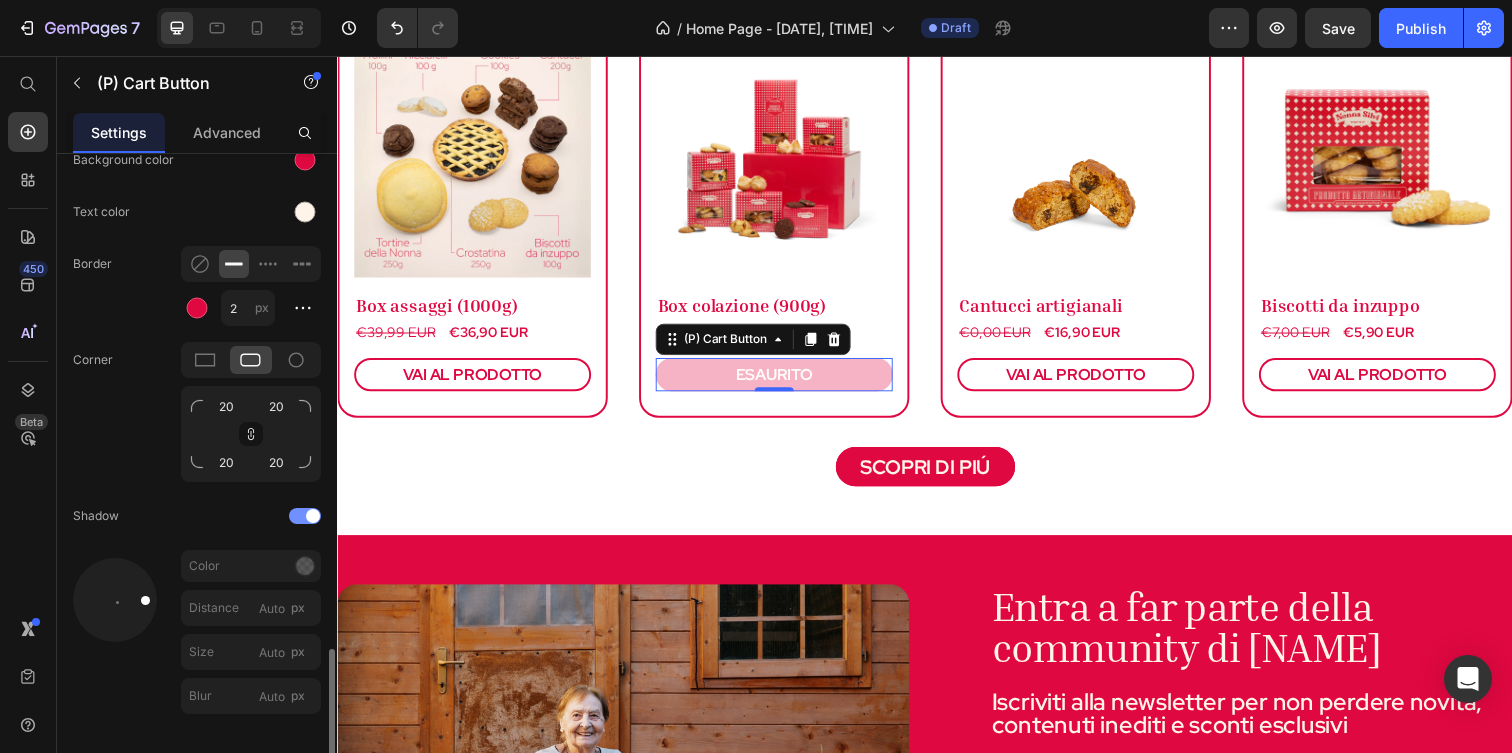 scroll, scrollTop: 2057, scrollLeft: 0, axis: vertical 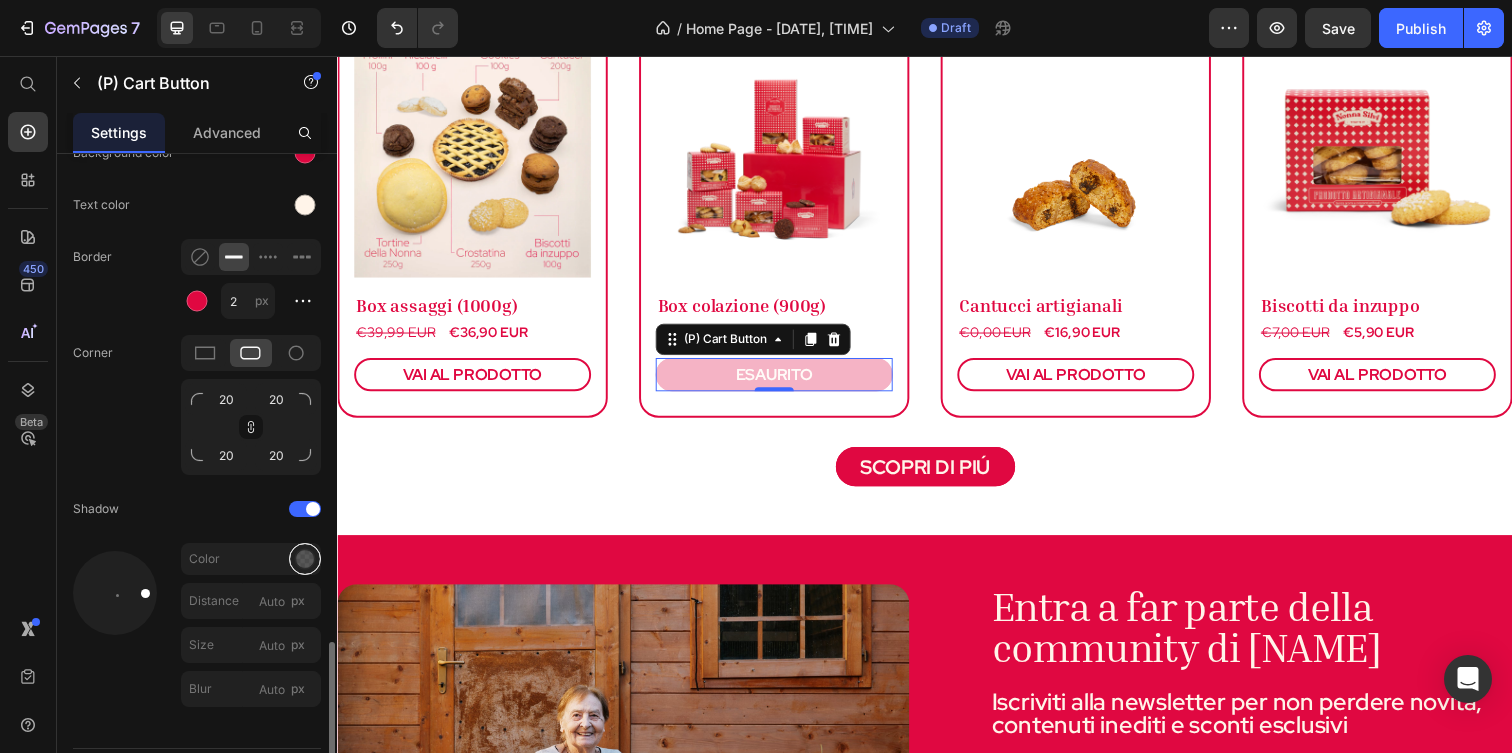 click at bounding box center [305, 559] 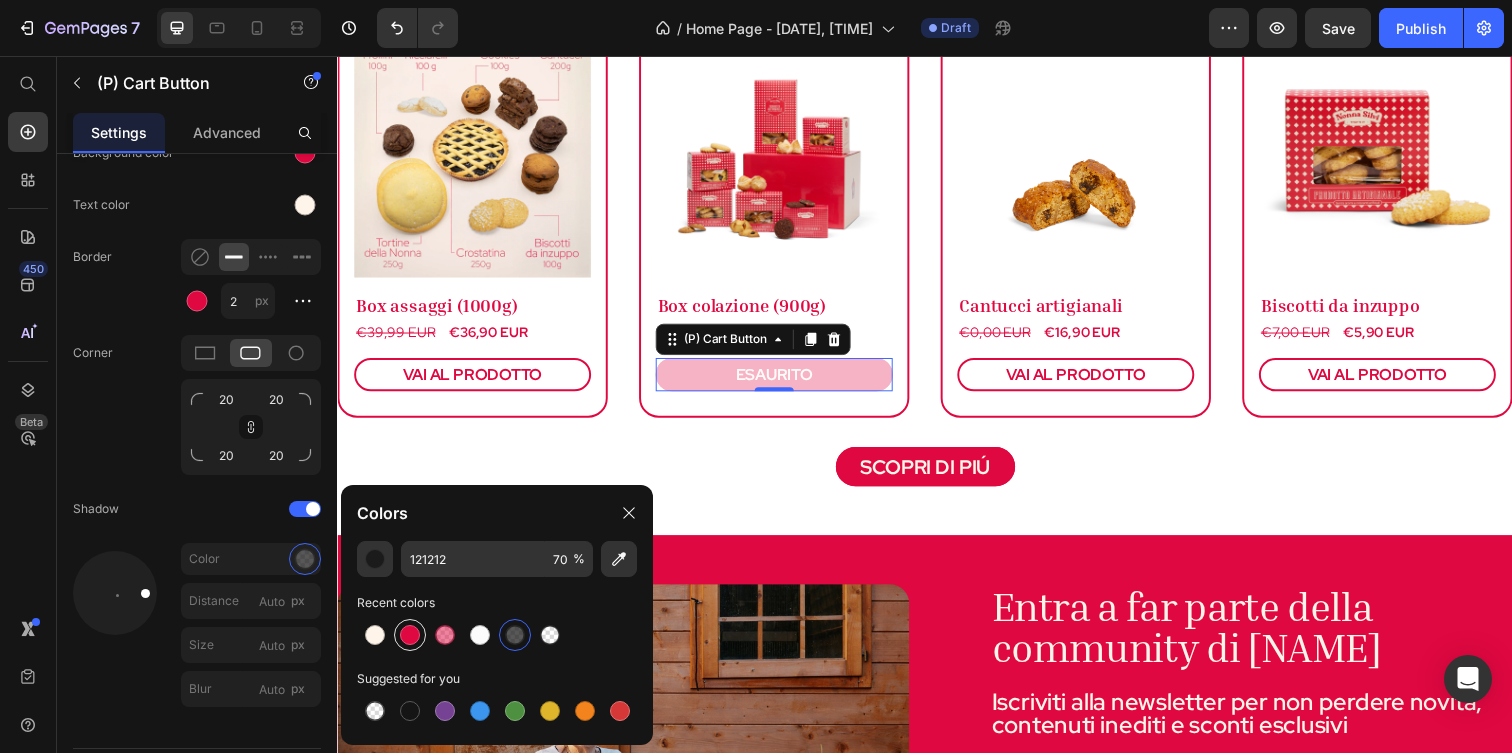 click at bounding box center (410, 635) 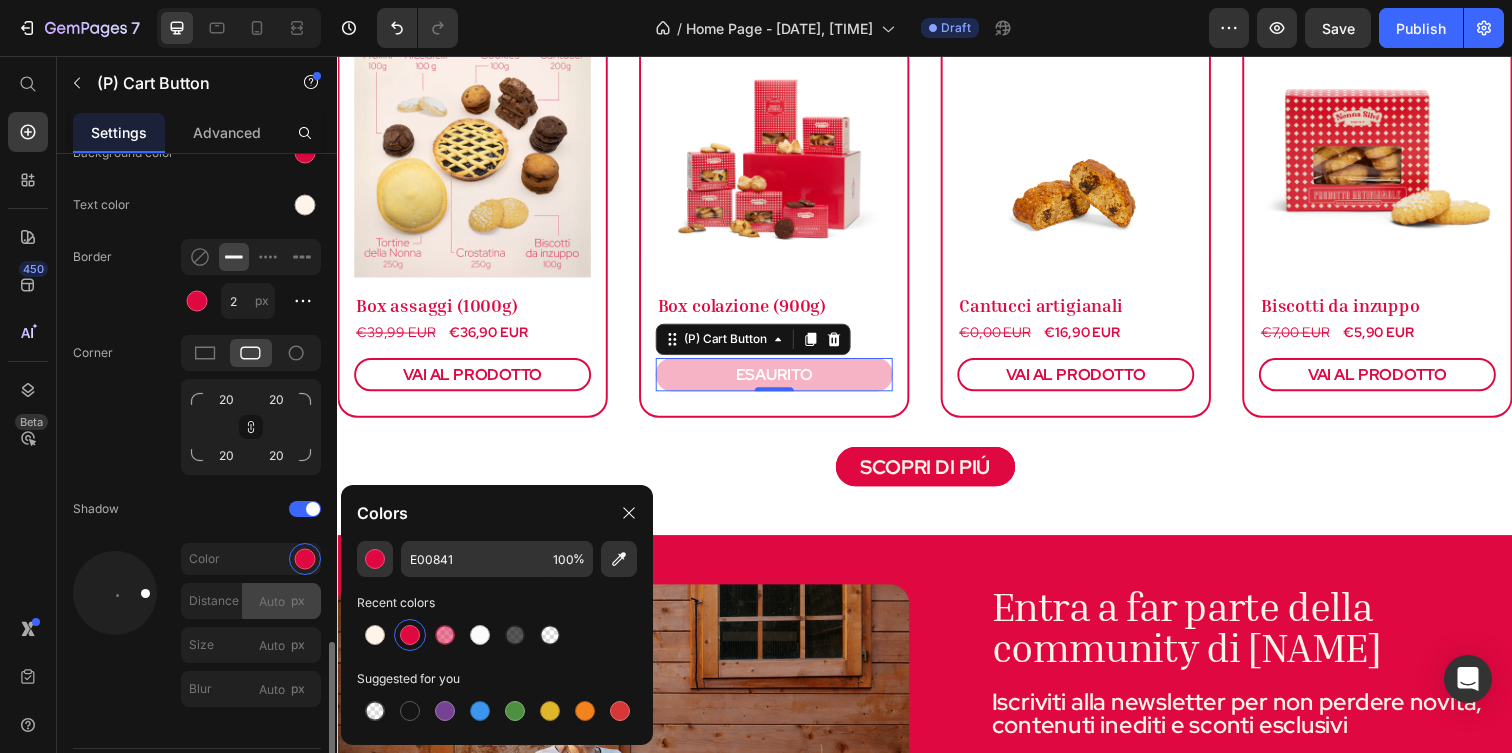 click on "px" at bounding box center [298, 601] 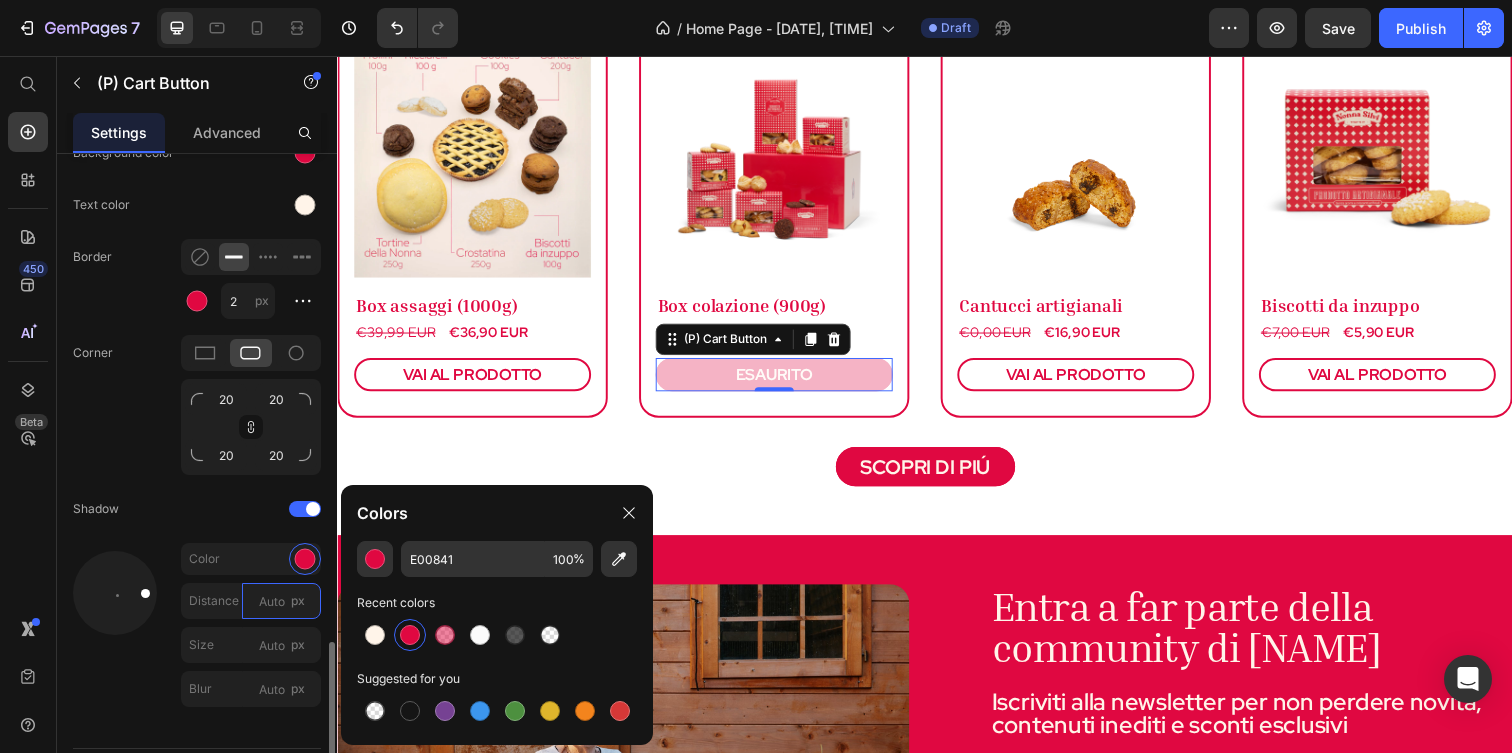 click on "Distance px" at bounding box center [281, 601] 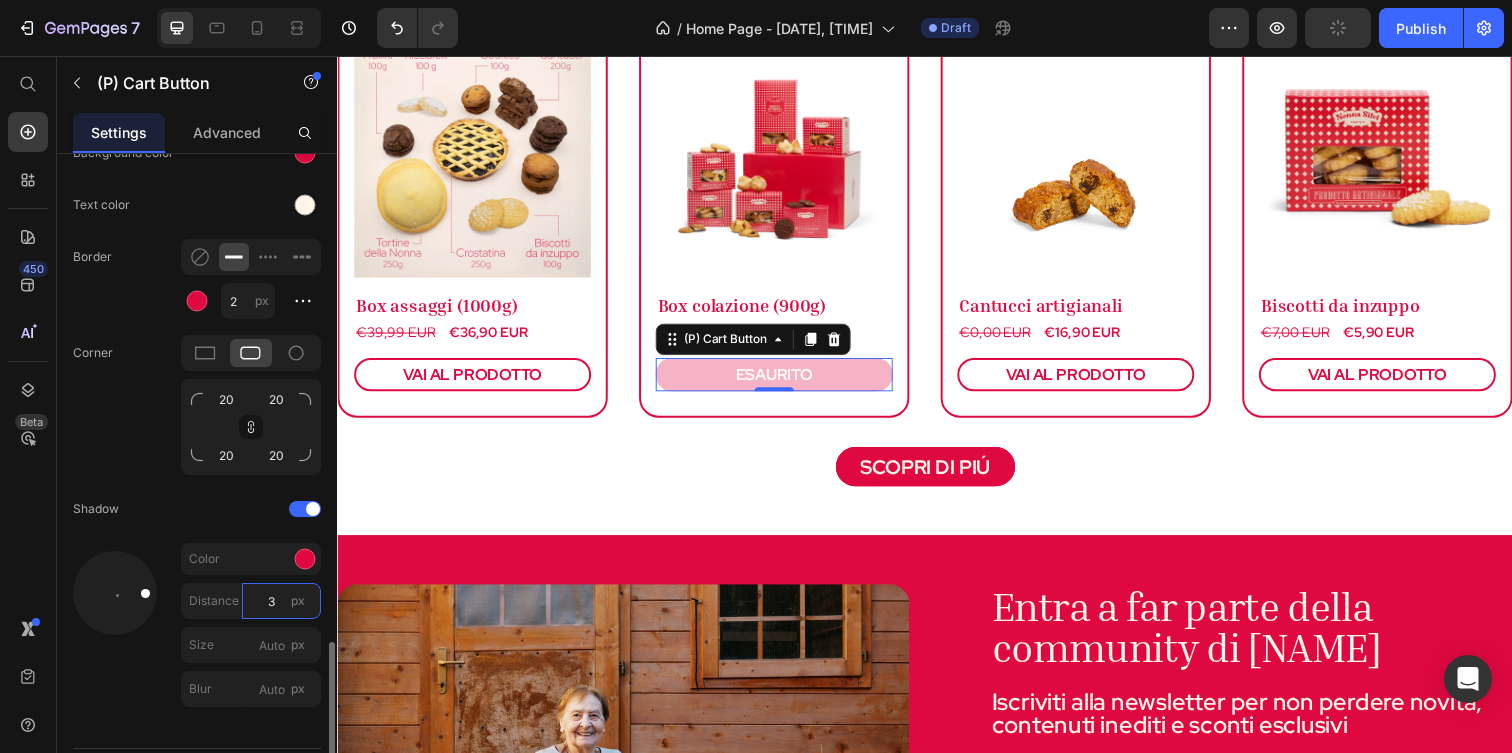 type on "3" 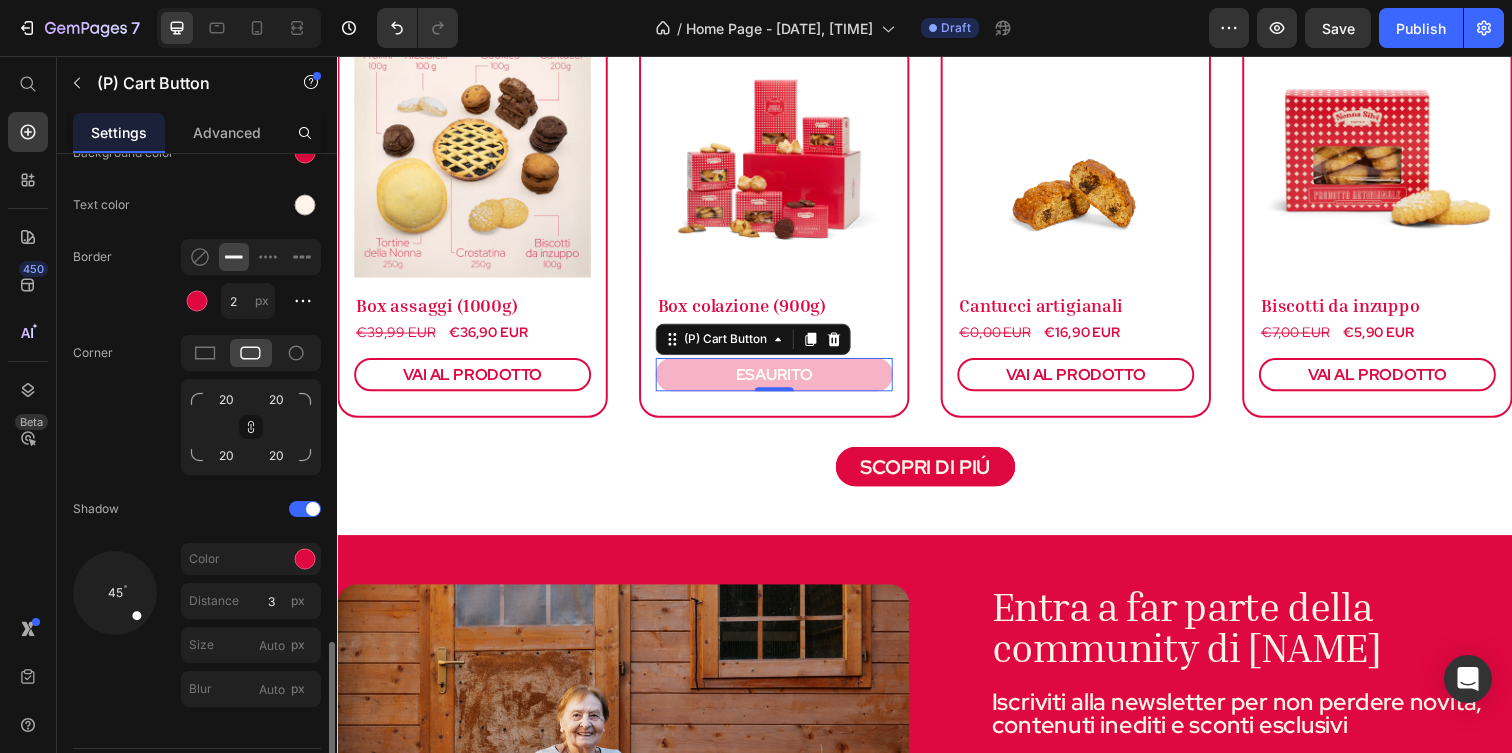 drag, startPoint x: 146, startPoint y: 595, endPoint x: 145, endPoint y: 623, distance: 28.01785 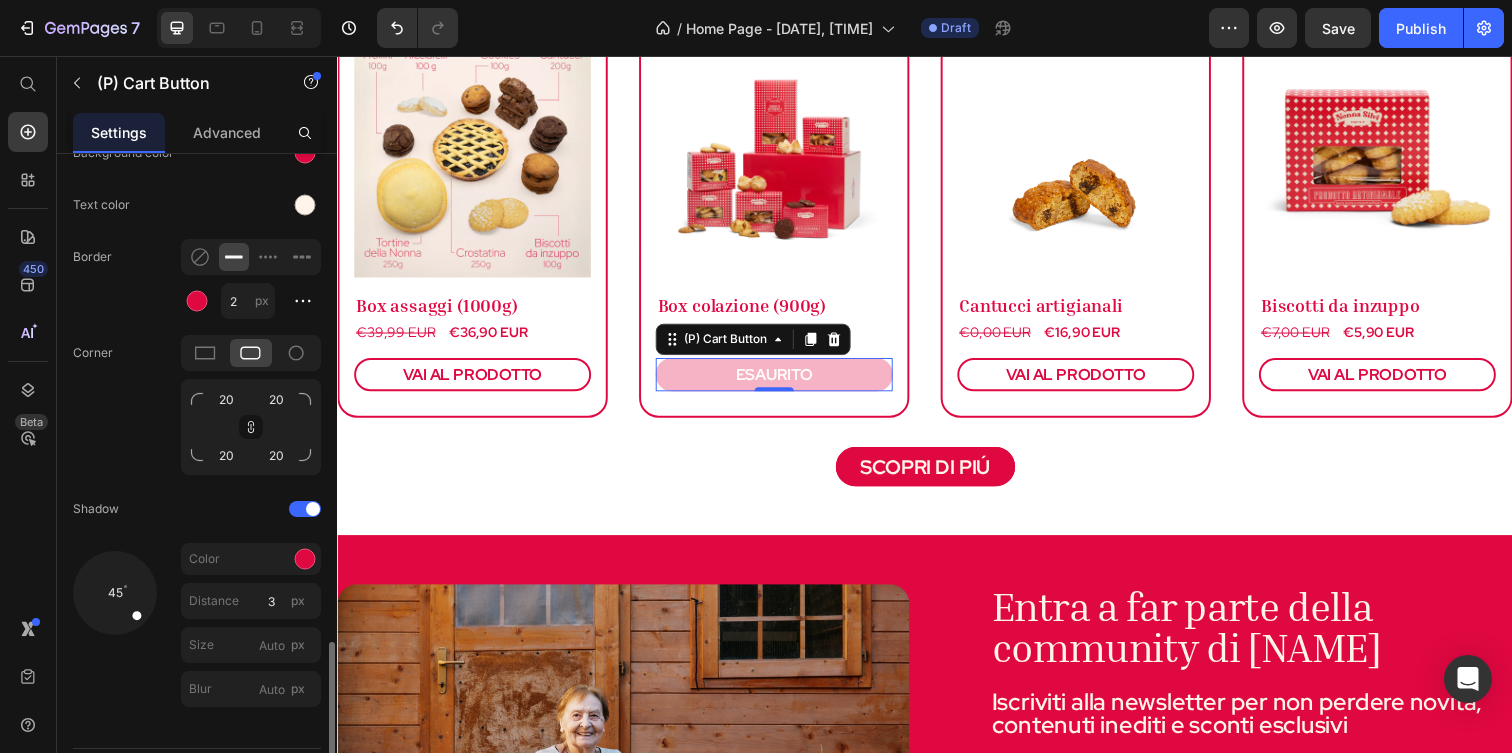 click at bounding box center (115, 593) 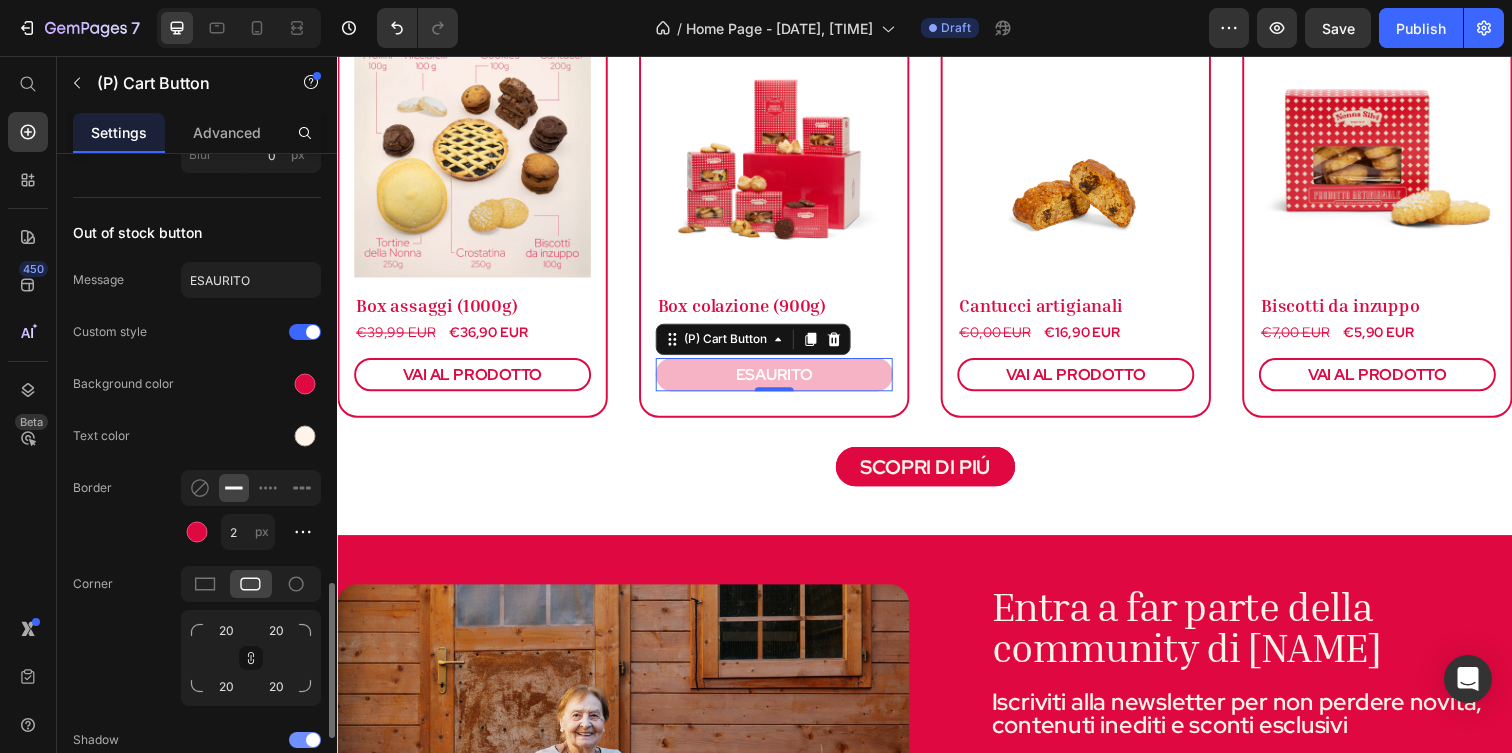 scroll, scrollTop: 1821, scrollLeft: 0, axis: vertical 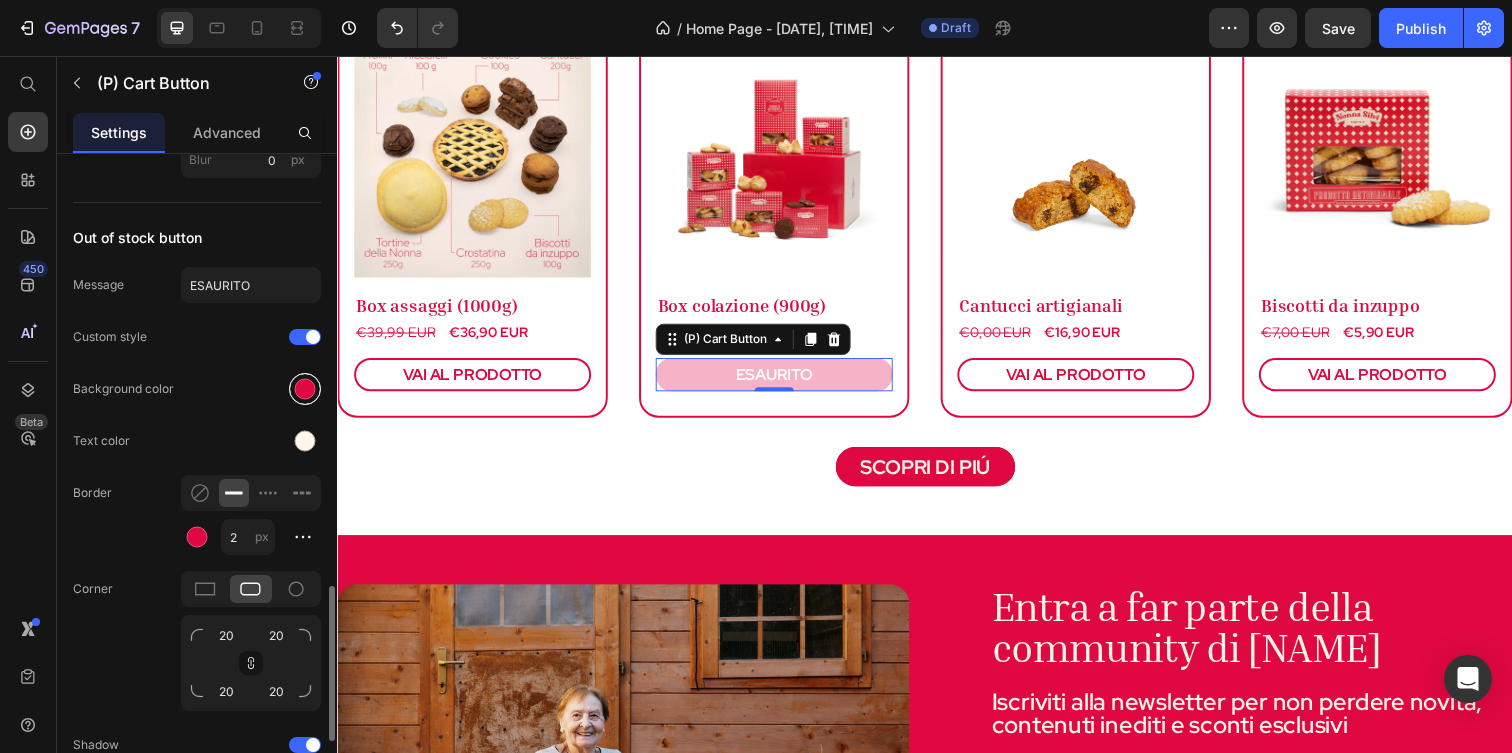 click at bounding box center (305, 389) 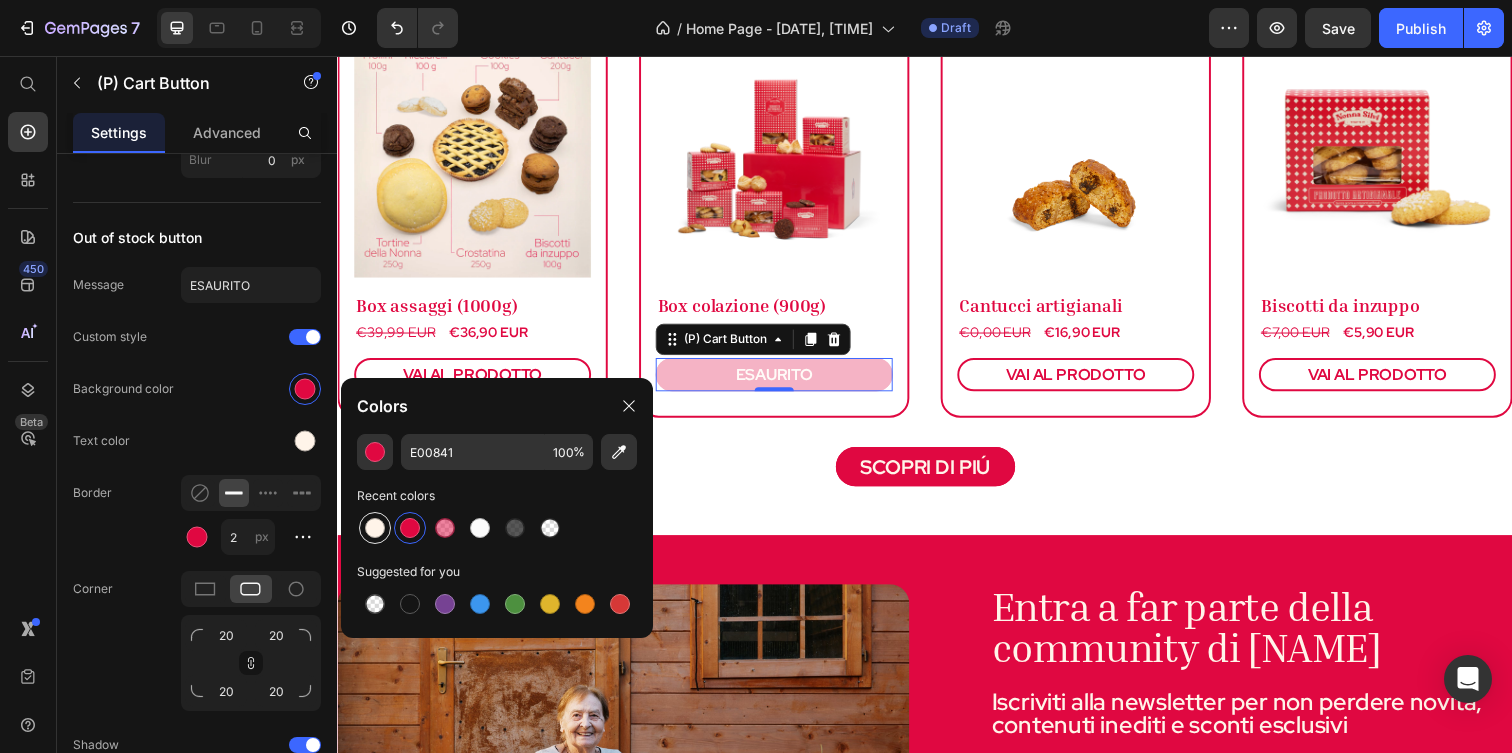 click at bounding box center [375, 528] 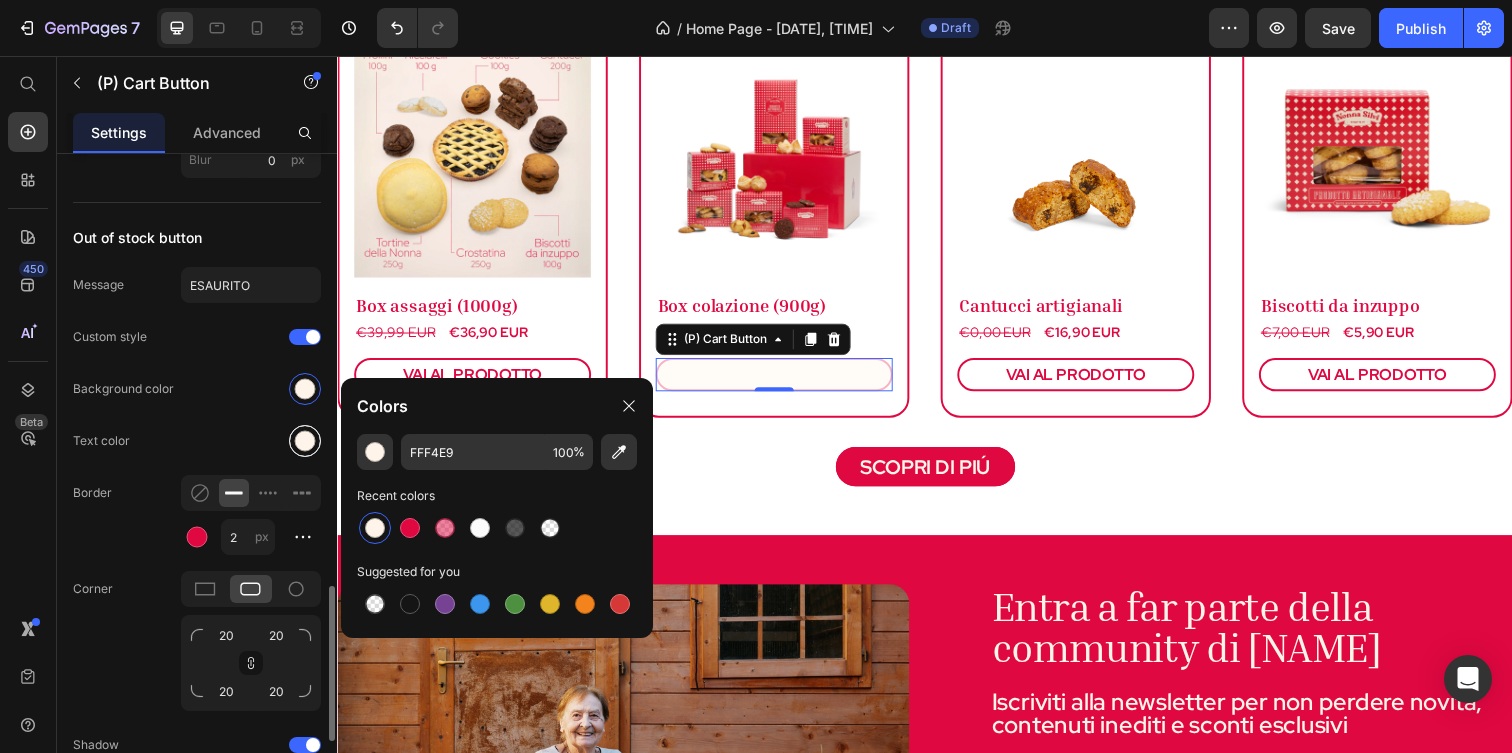 click at bounding box center [305, 441] 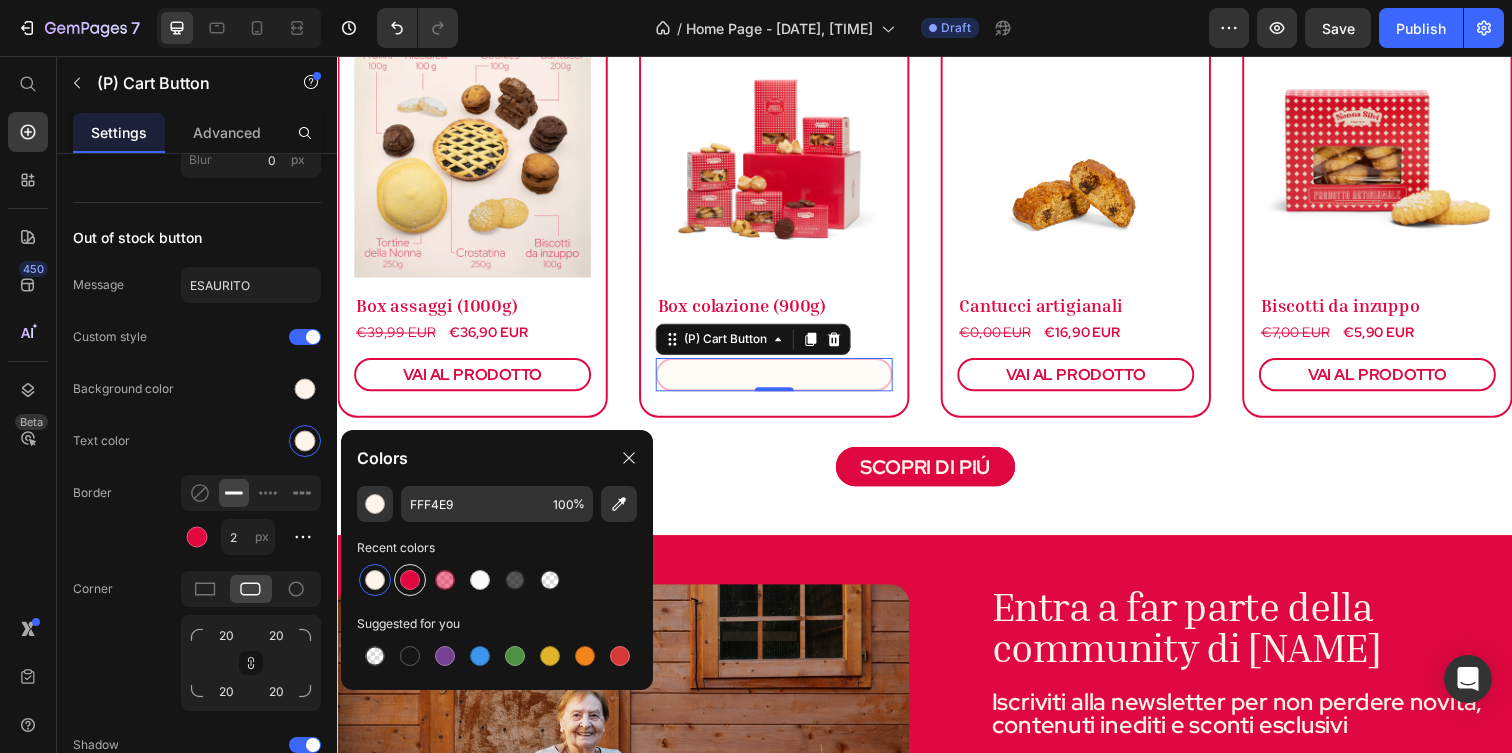 click at bounding box center (410, 580) 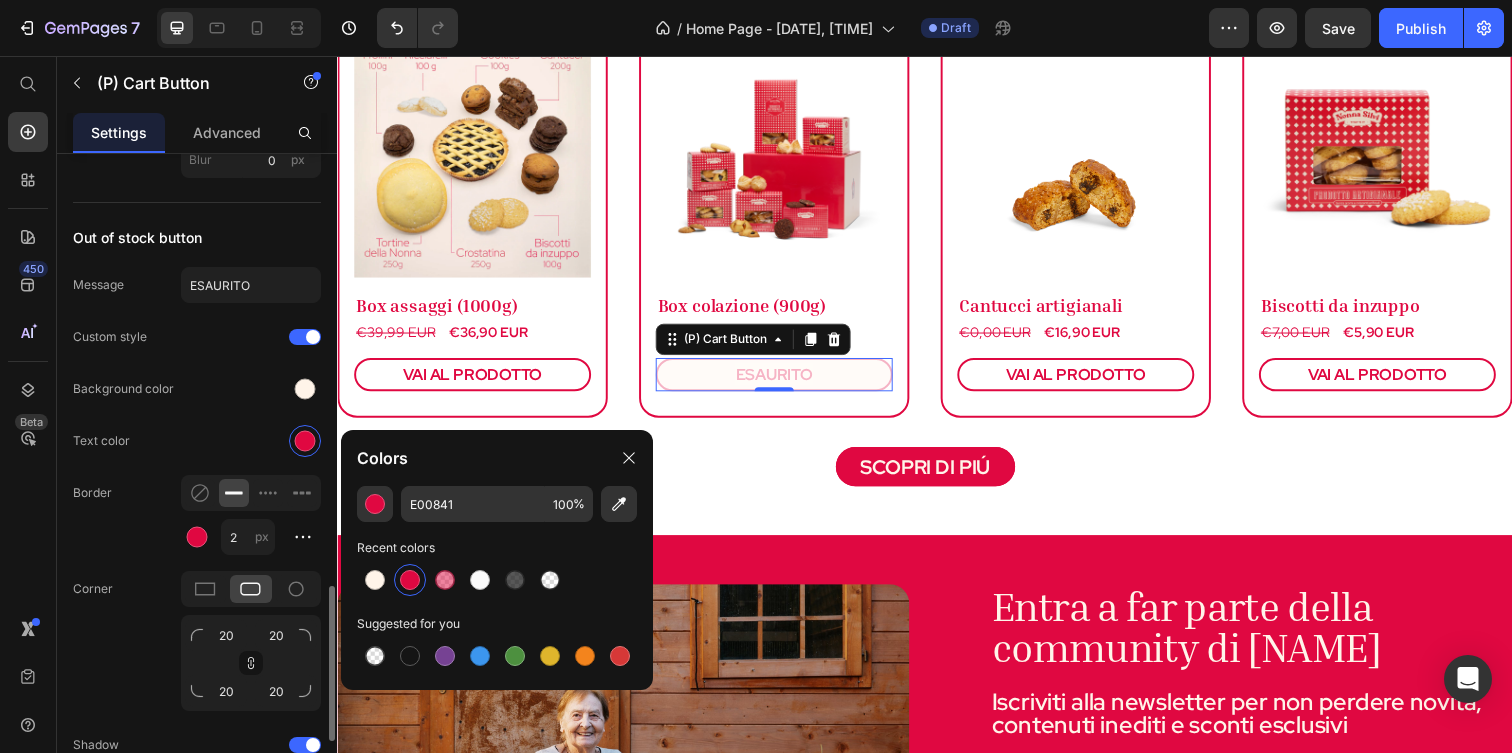 click on "Background color" 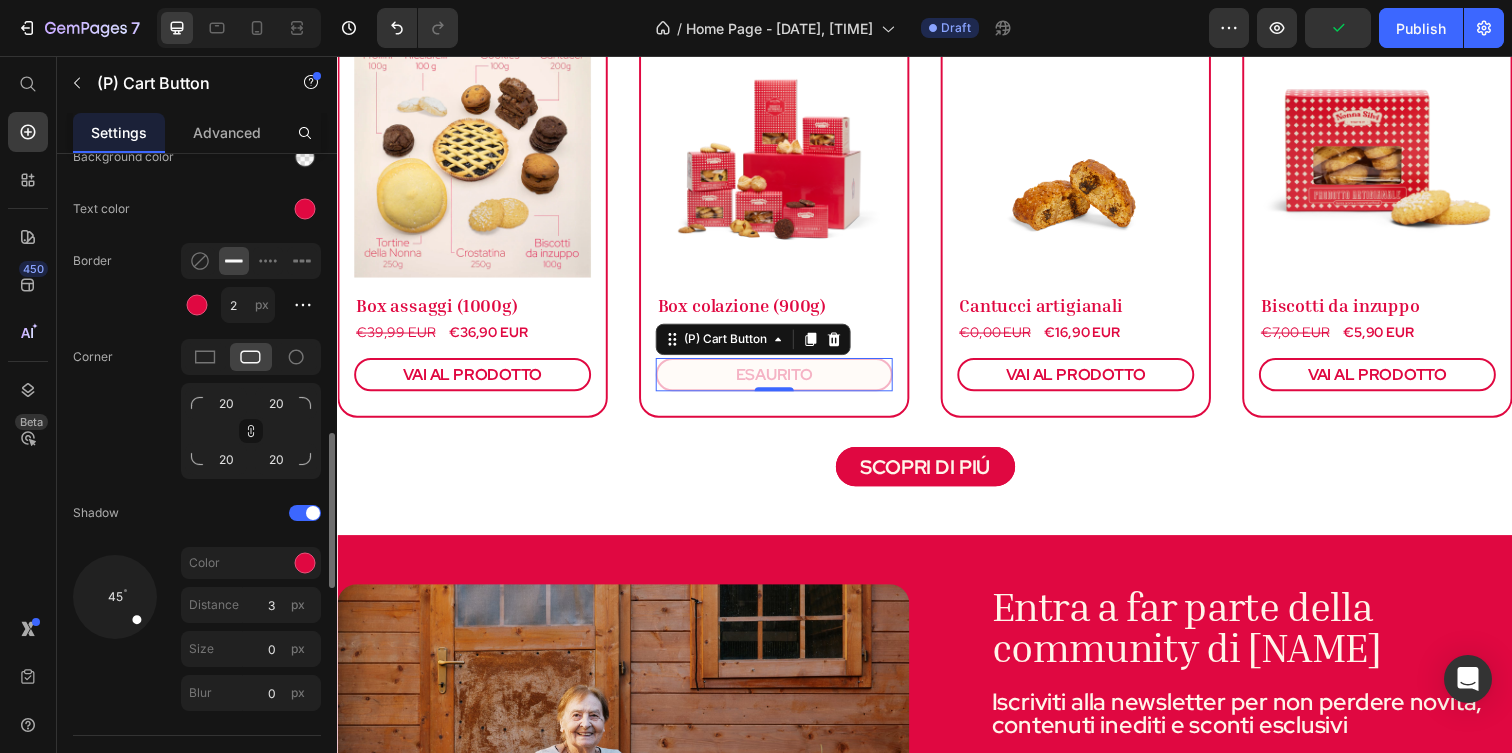 scroll, scrollTop: 1261, scrollLeft: 0, axis: vertical 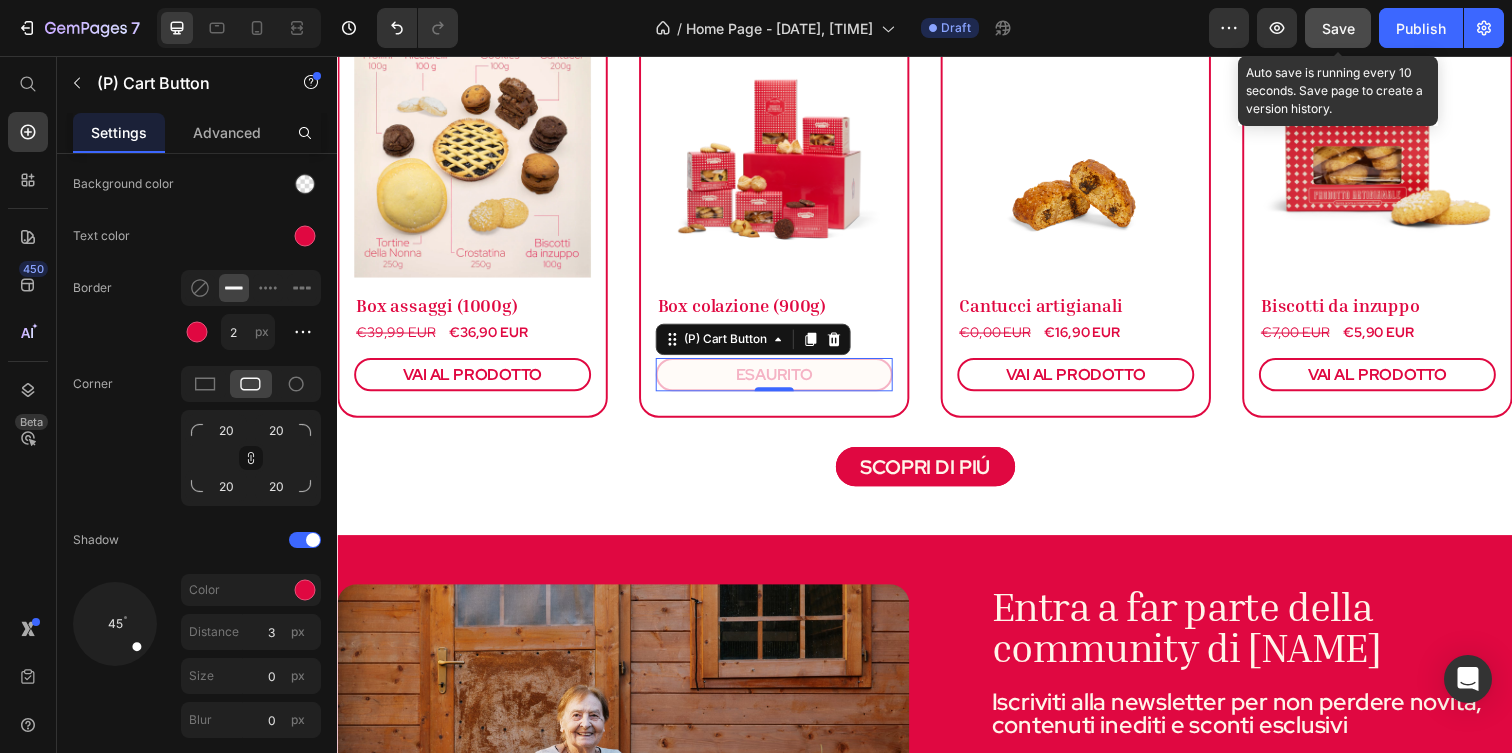 click on "Save" at bounding box center [1338, 28] 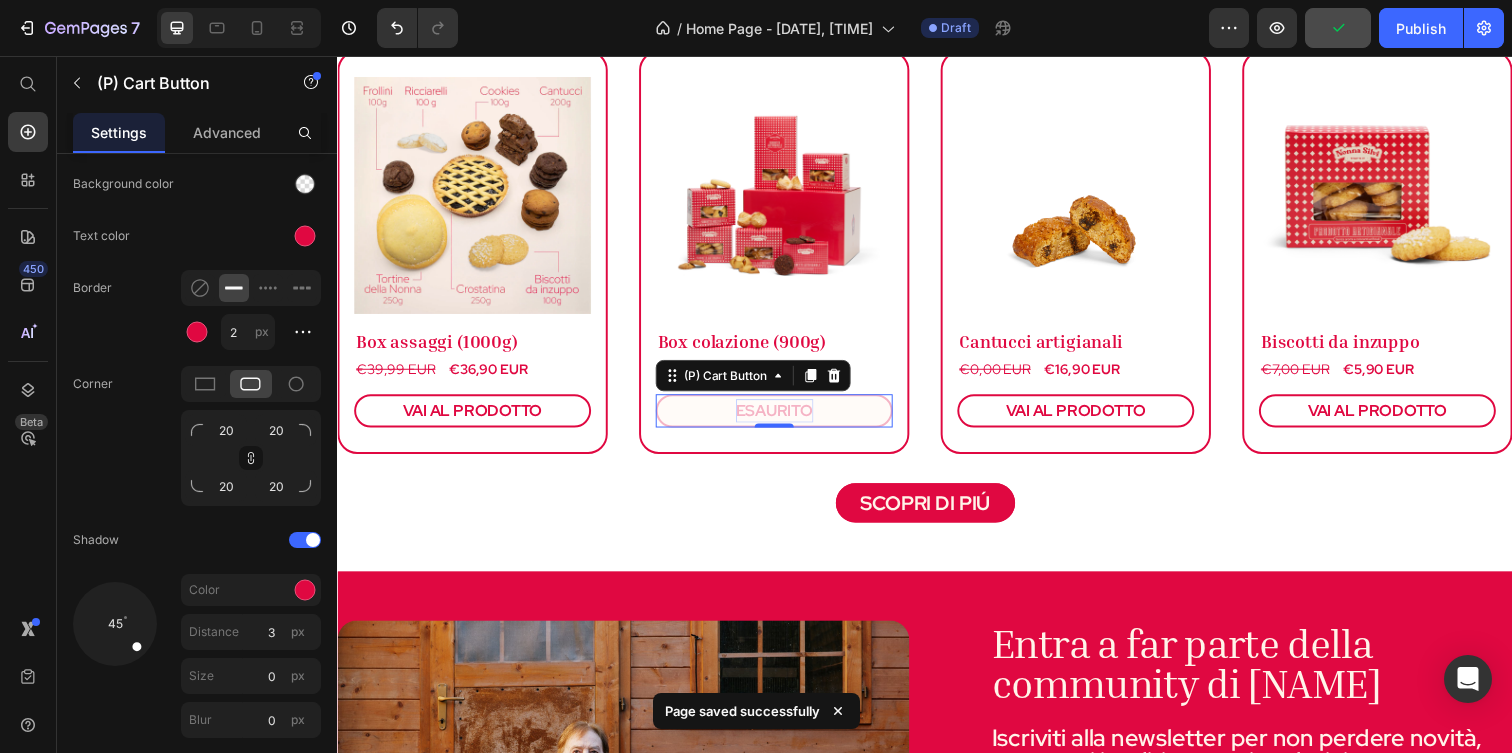 scroll, scrollTop: 951, scrollLeft: 0, axis: vertical 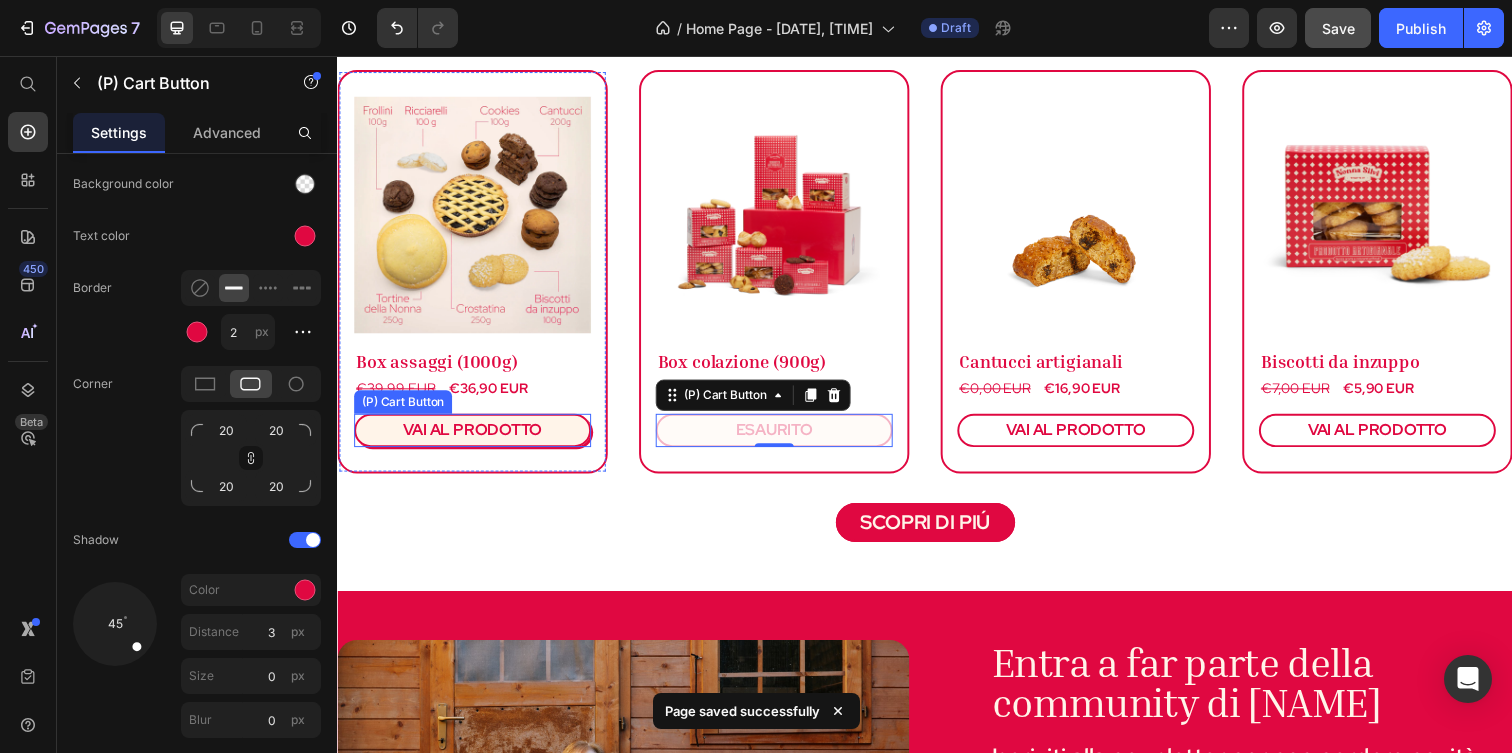 click on "VAI AL PRODOTTO" at bounding box center [475, 438] 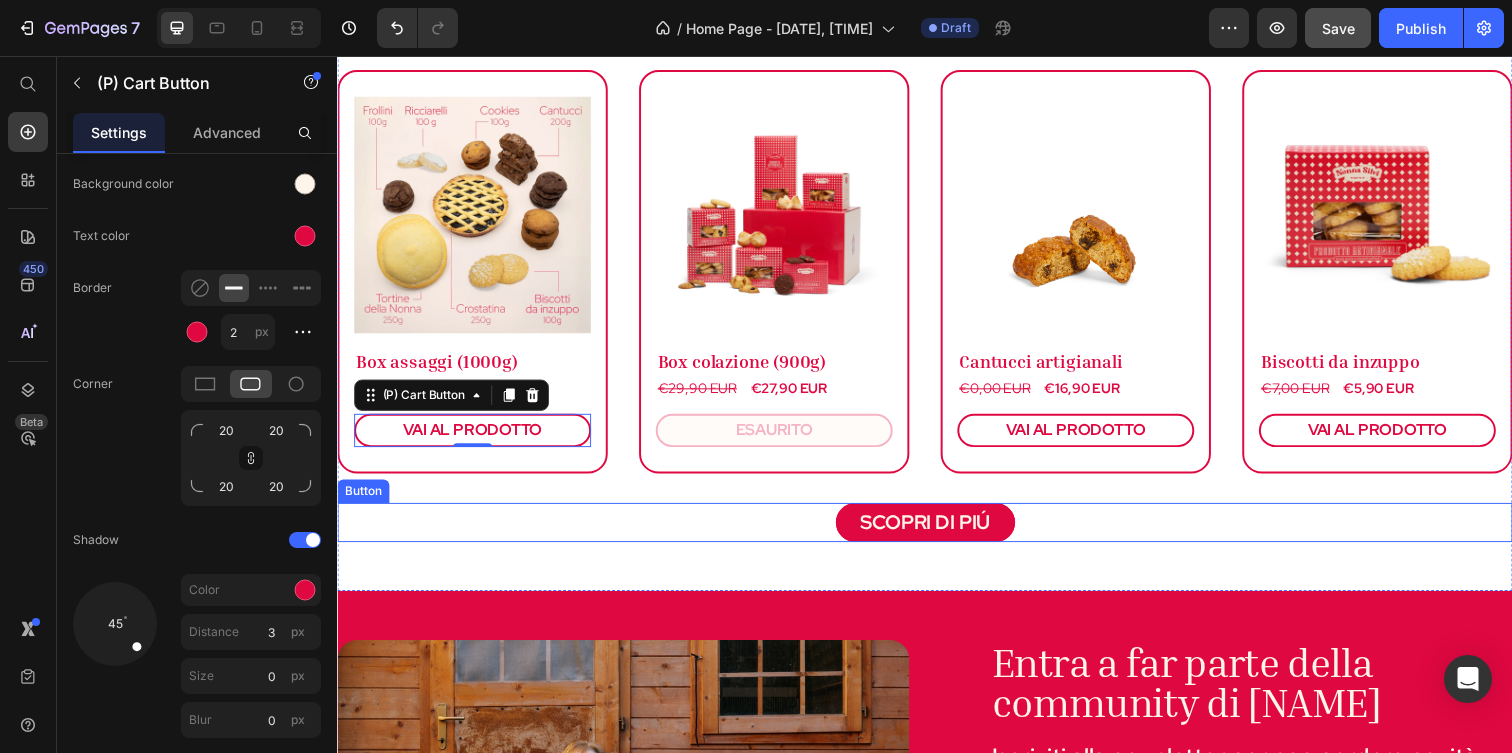 scroll, scrollTop: 970, scrollLeft: 0, axis: vertical 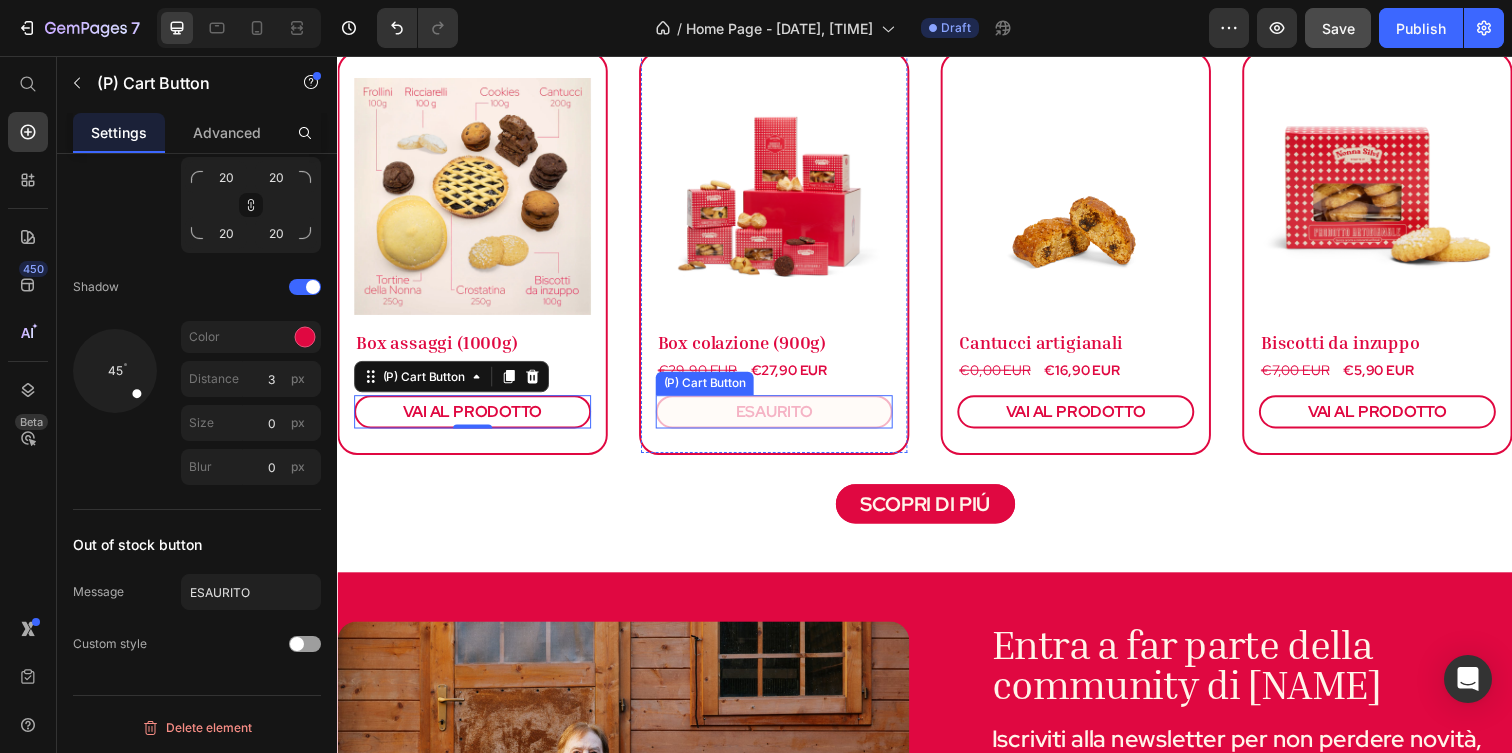 click on "ESAURITO" at bounding box center (783, 419) 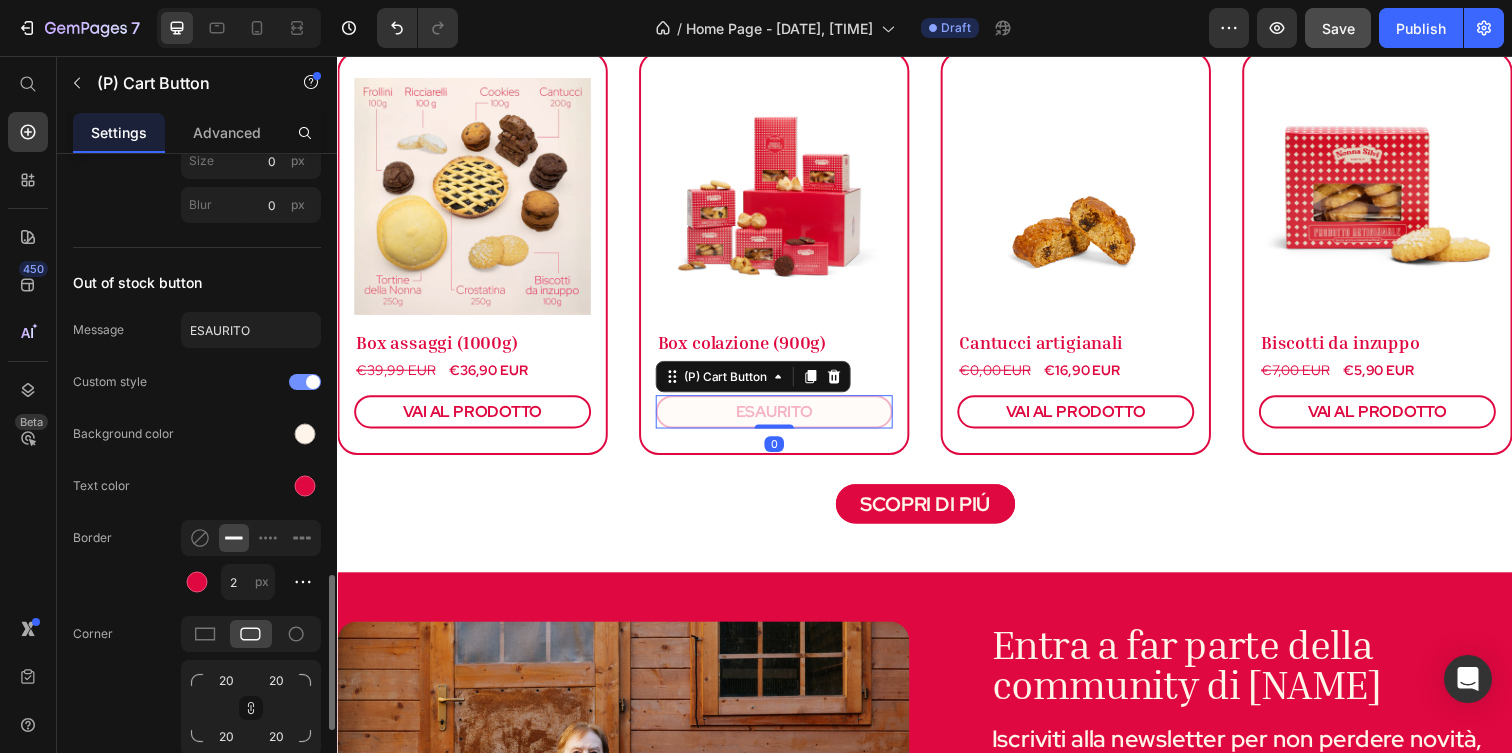 scroll, scrollTop: 1791, scrollLeft: 0, axis: vertical 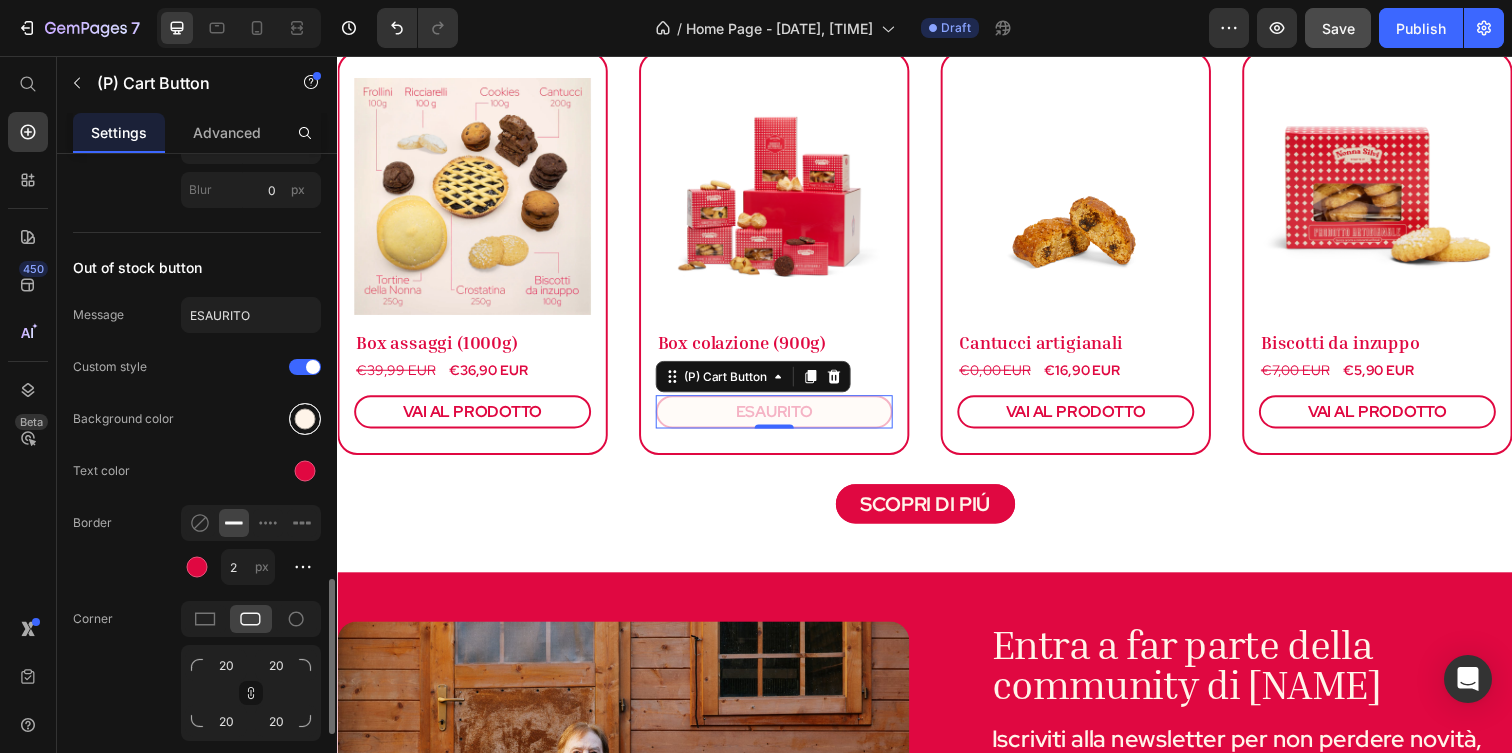 click at bounding box center [305, 419] 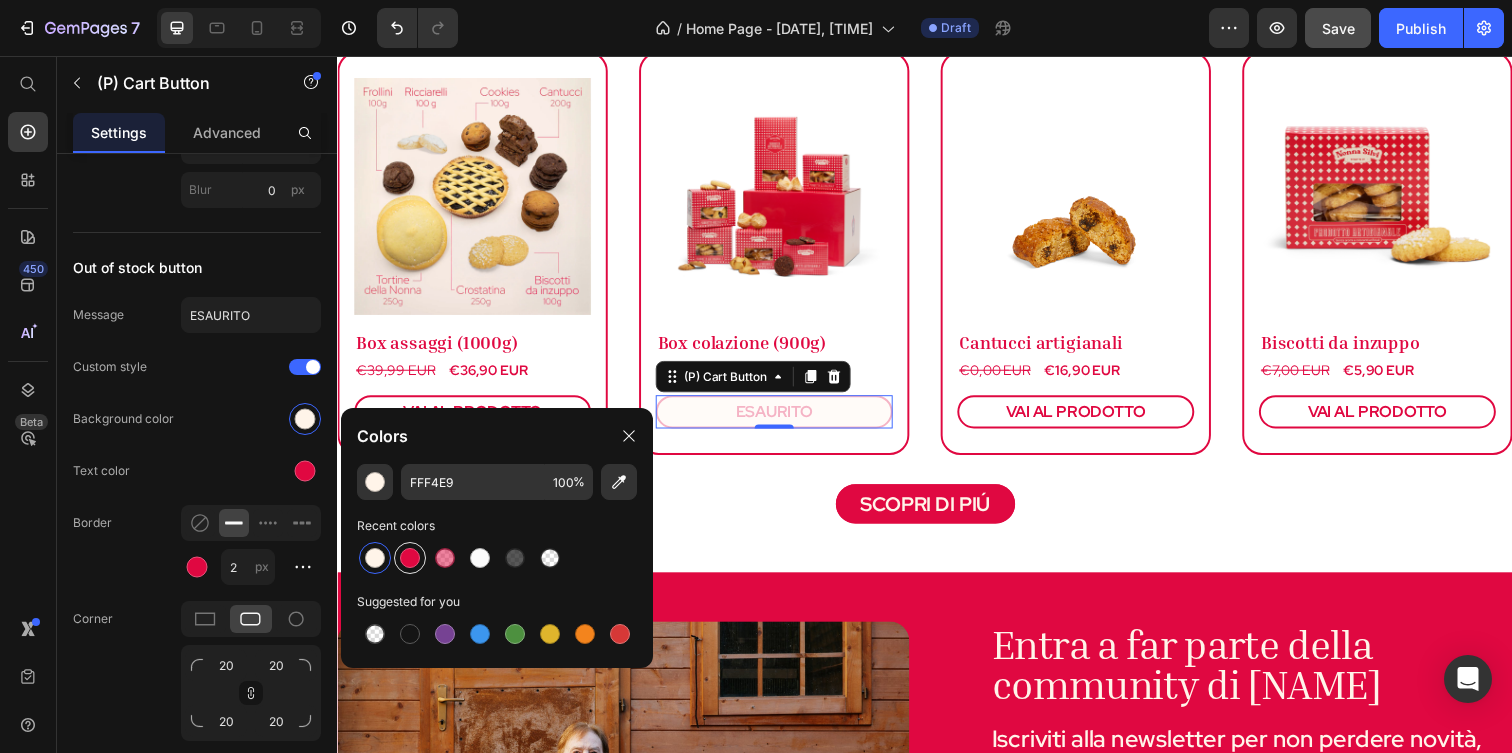 click at bounding box center [410, 558] 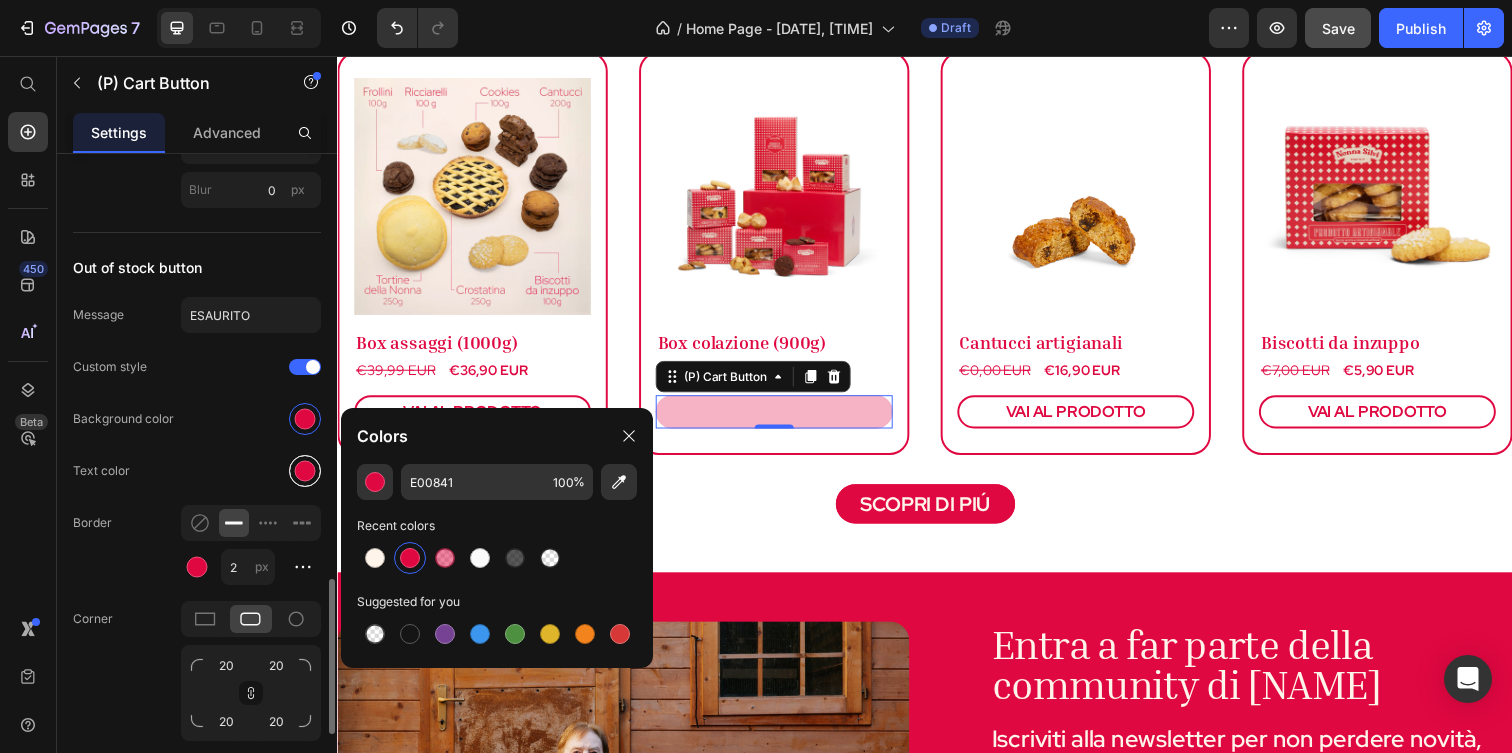 click at bounding box center [305, 471] 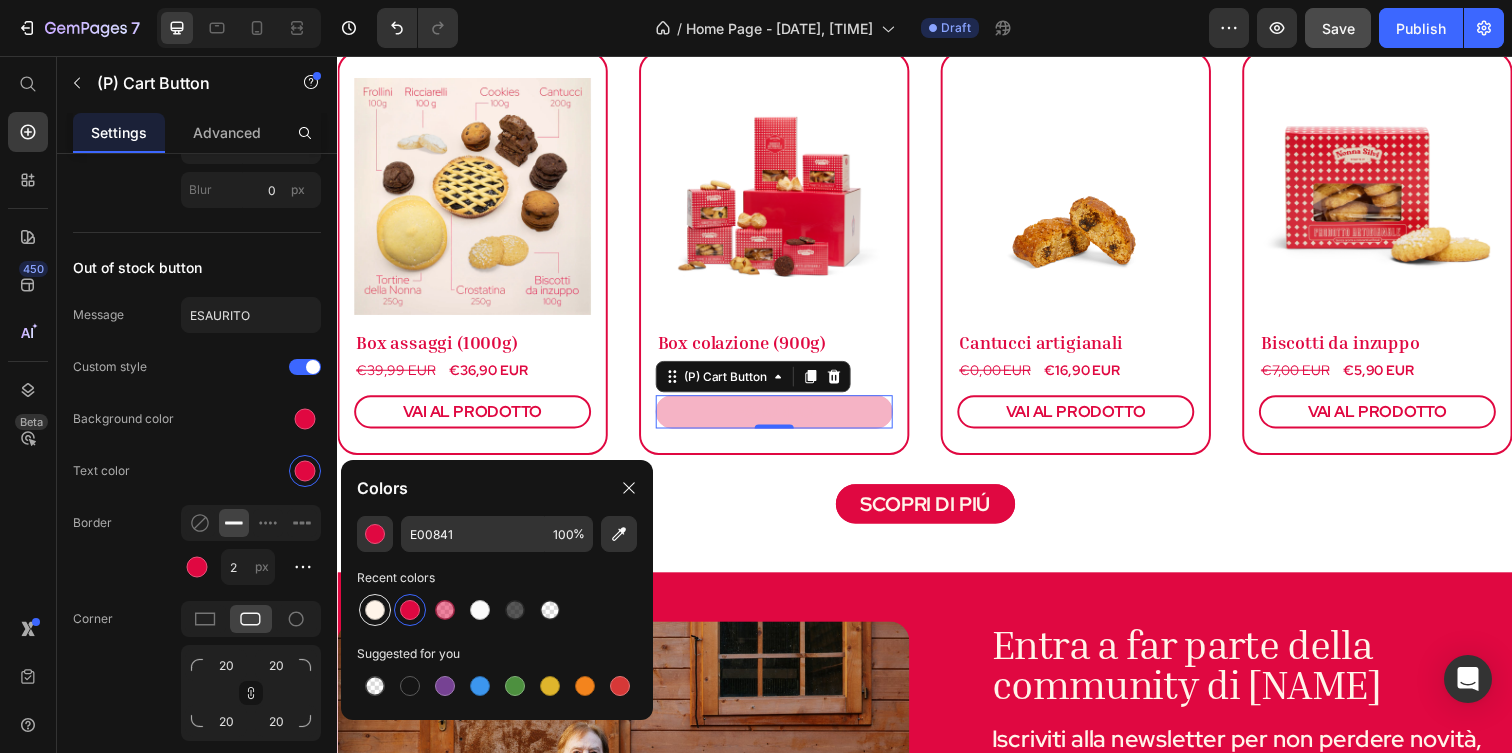 click at bounding box center (375, 610) 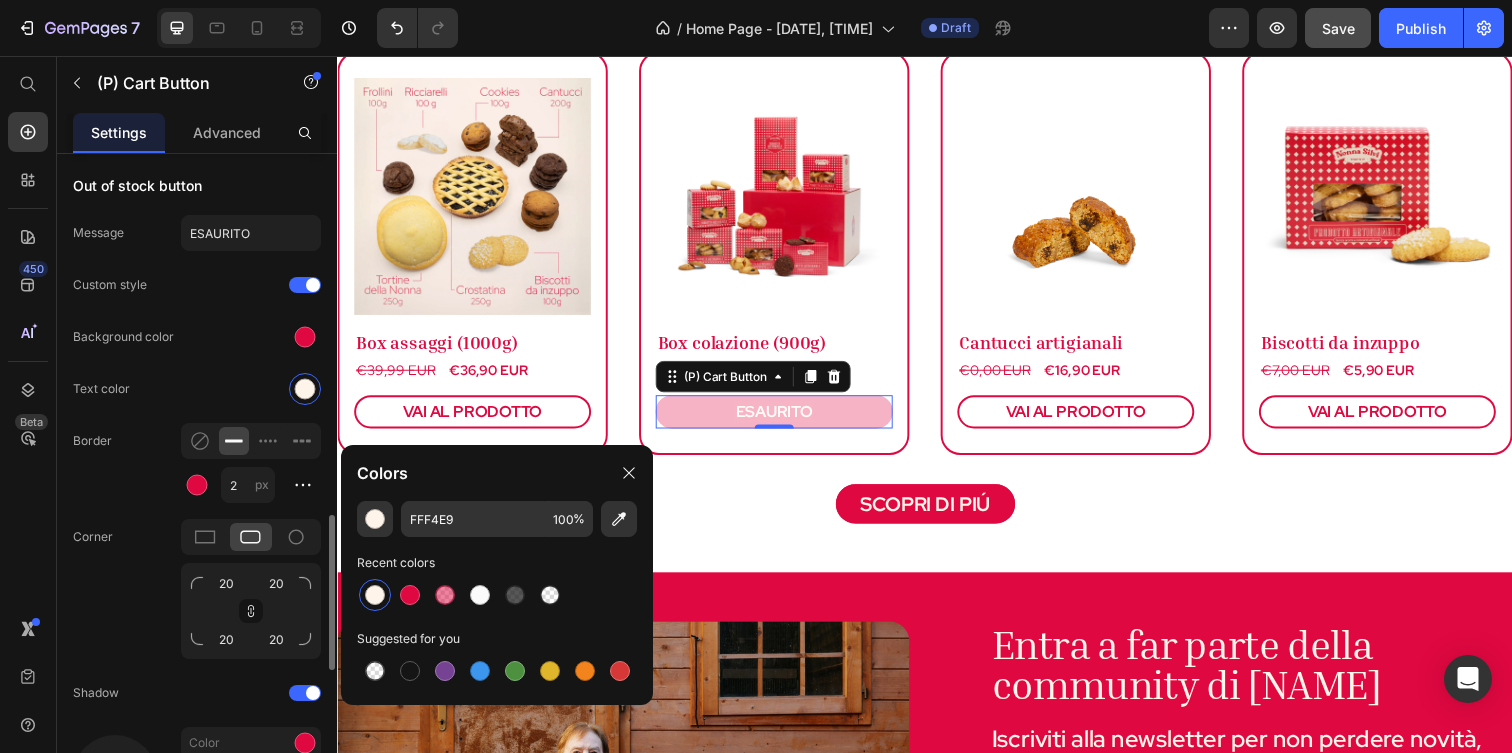 scroll, scrollTop: 1877, scrollLeft: 0, axis: vertical 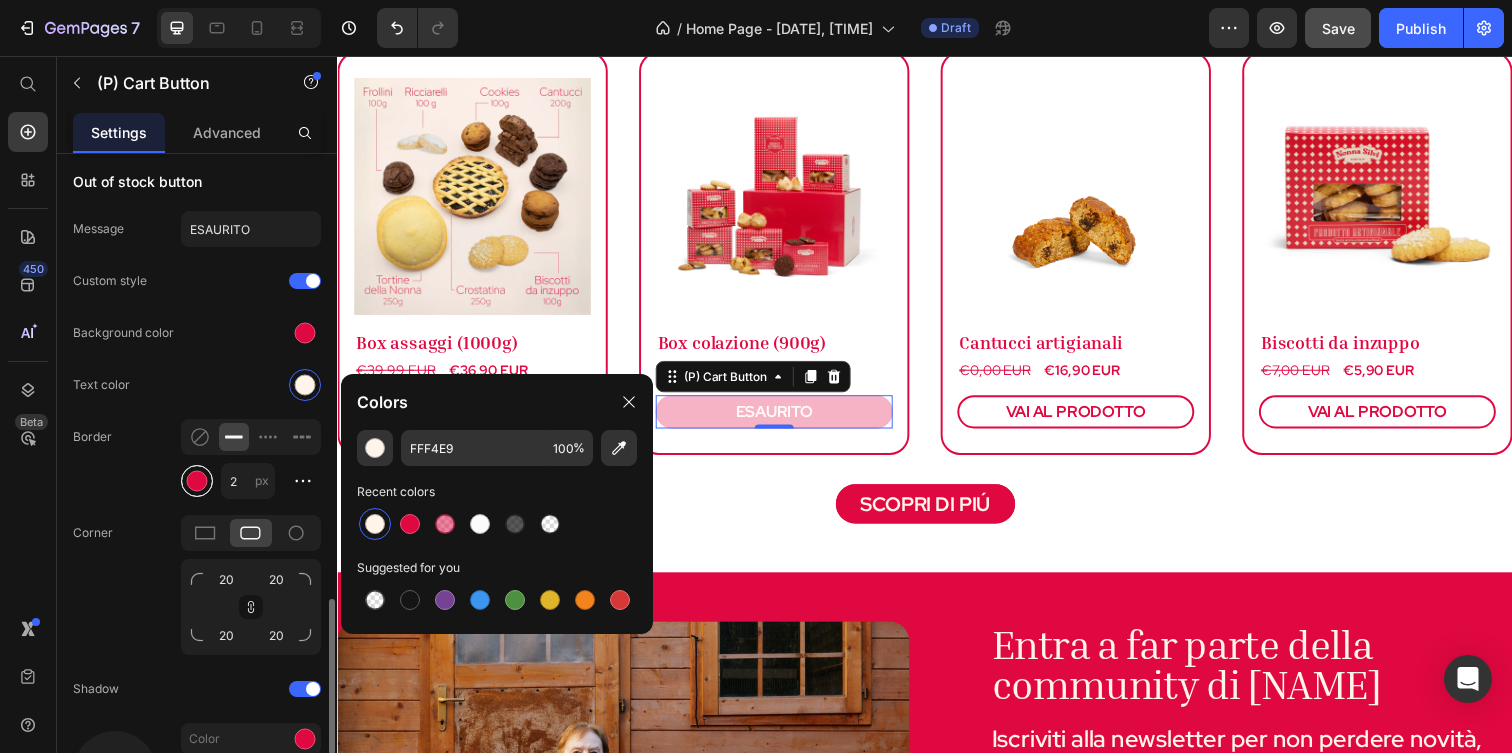 click at bounding box center [197, 481] 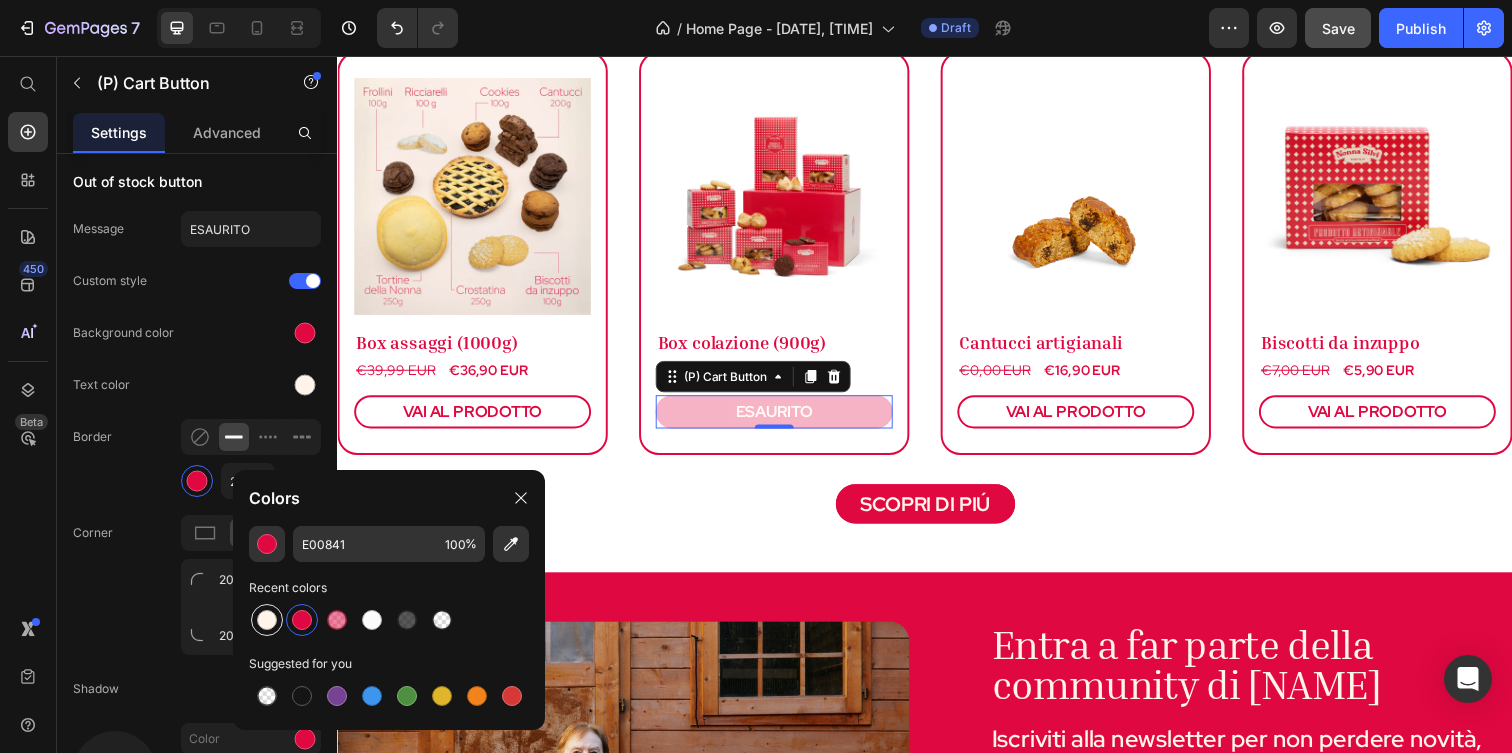 click at bounding box center [267, 620] 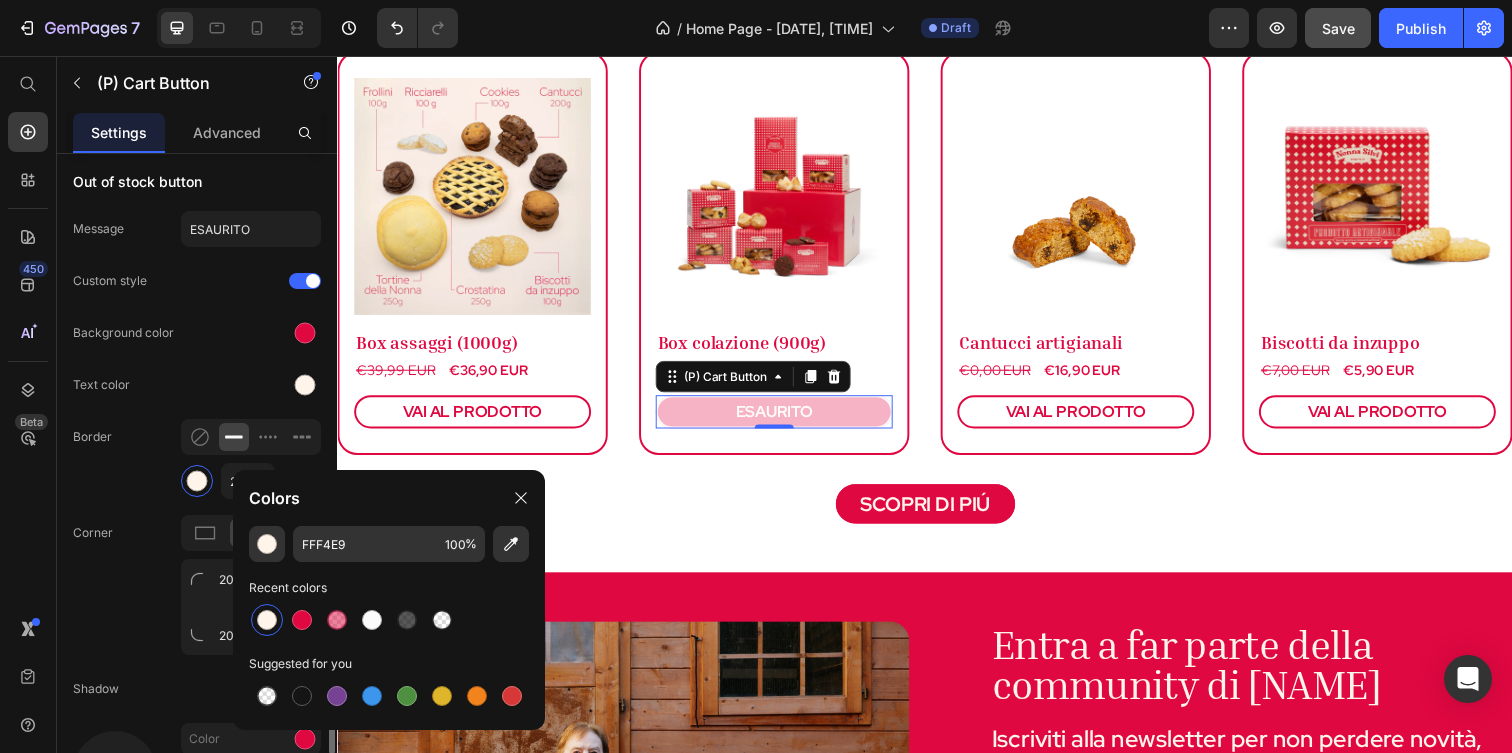 click on "Out of stock button Message ESAURITO Custom style Background color Text color Border 2 px Corner 20 20 20 20 Shadow 45 Color Distance 3 px Size px Blur px" 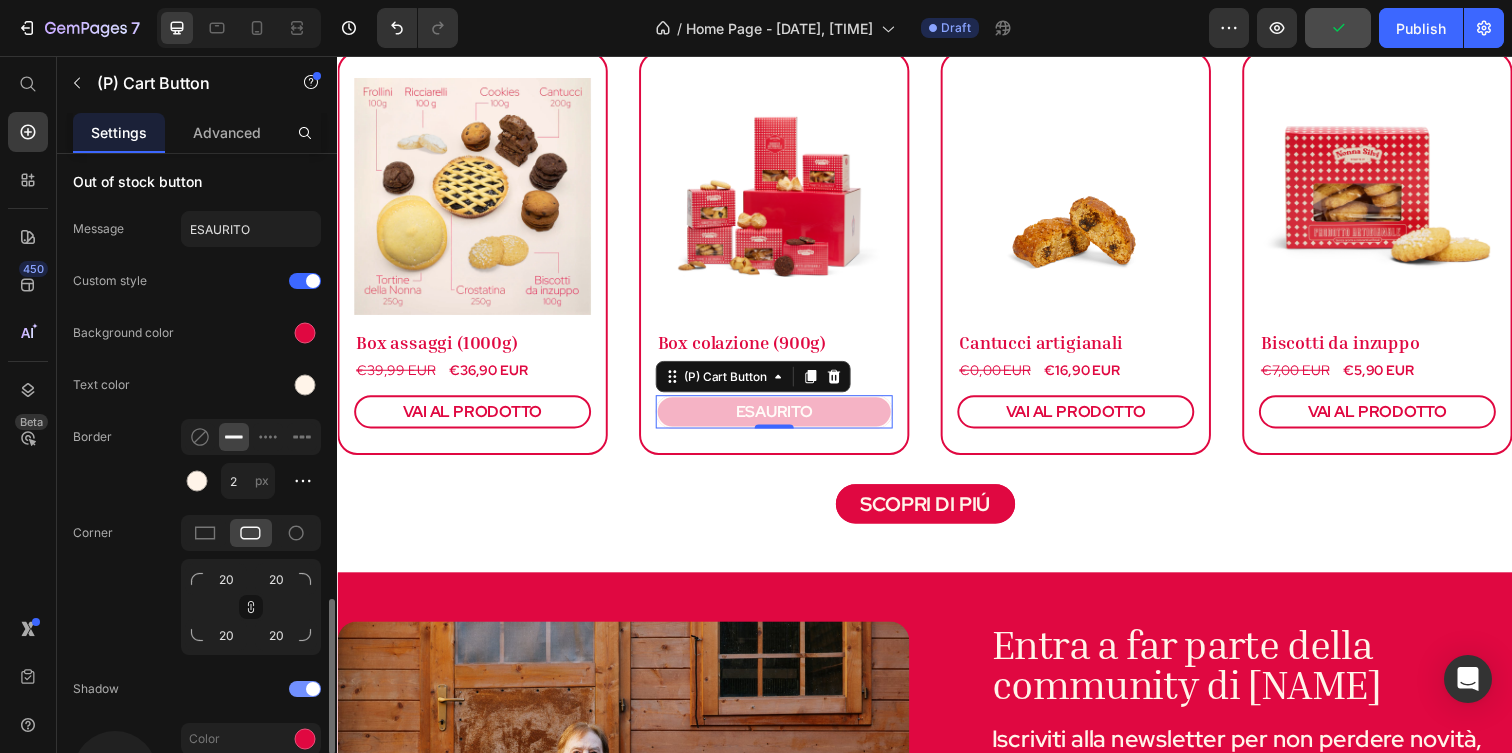 click at bounding box center (313, 689) 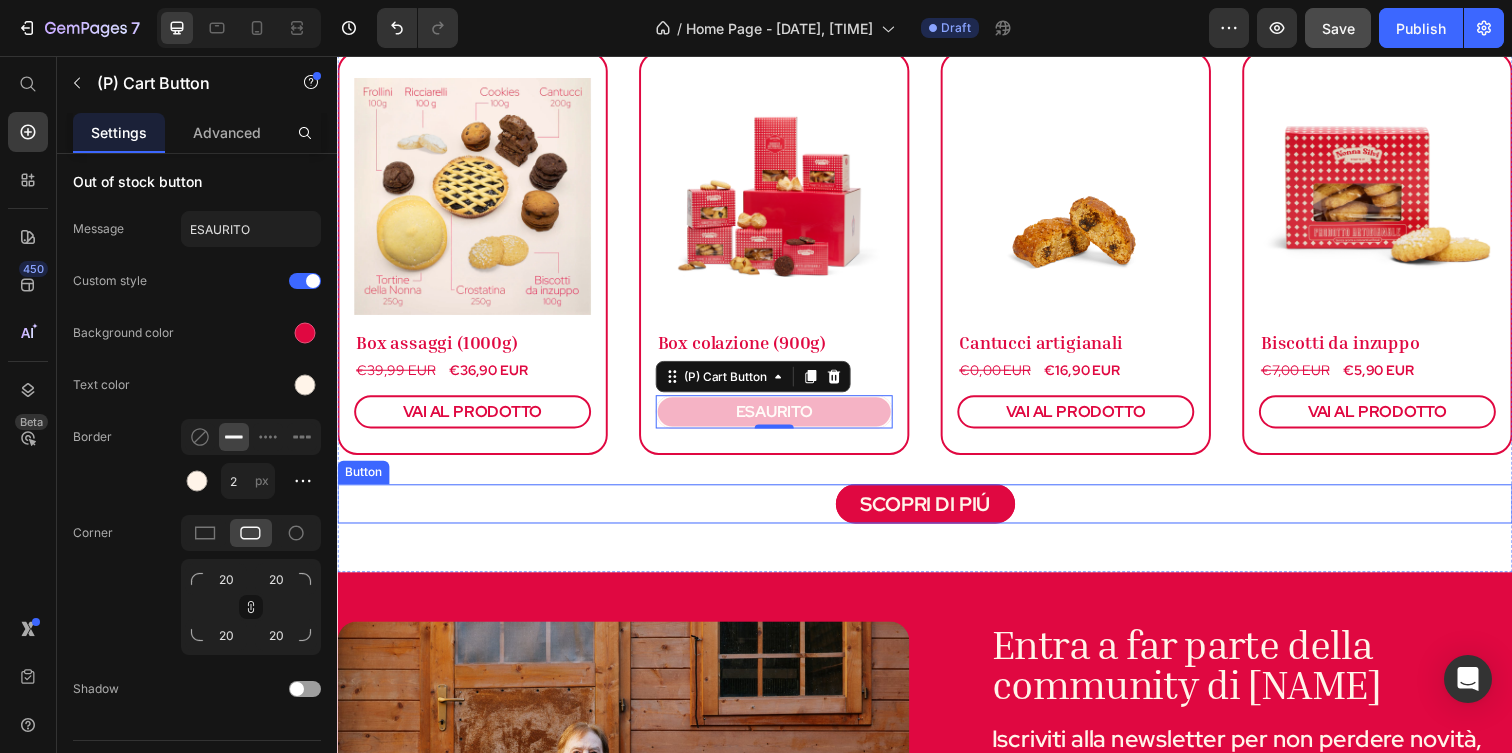 click on "SCOPRI DI PIÚ Button" at bounding box center [937, 513] 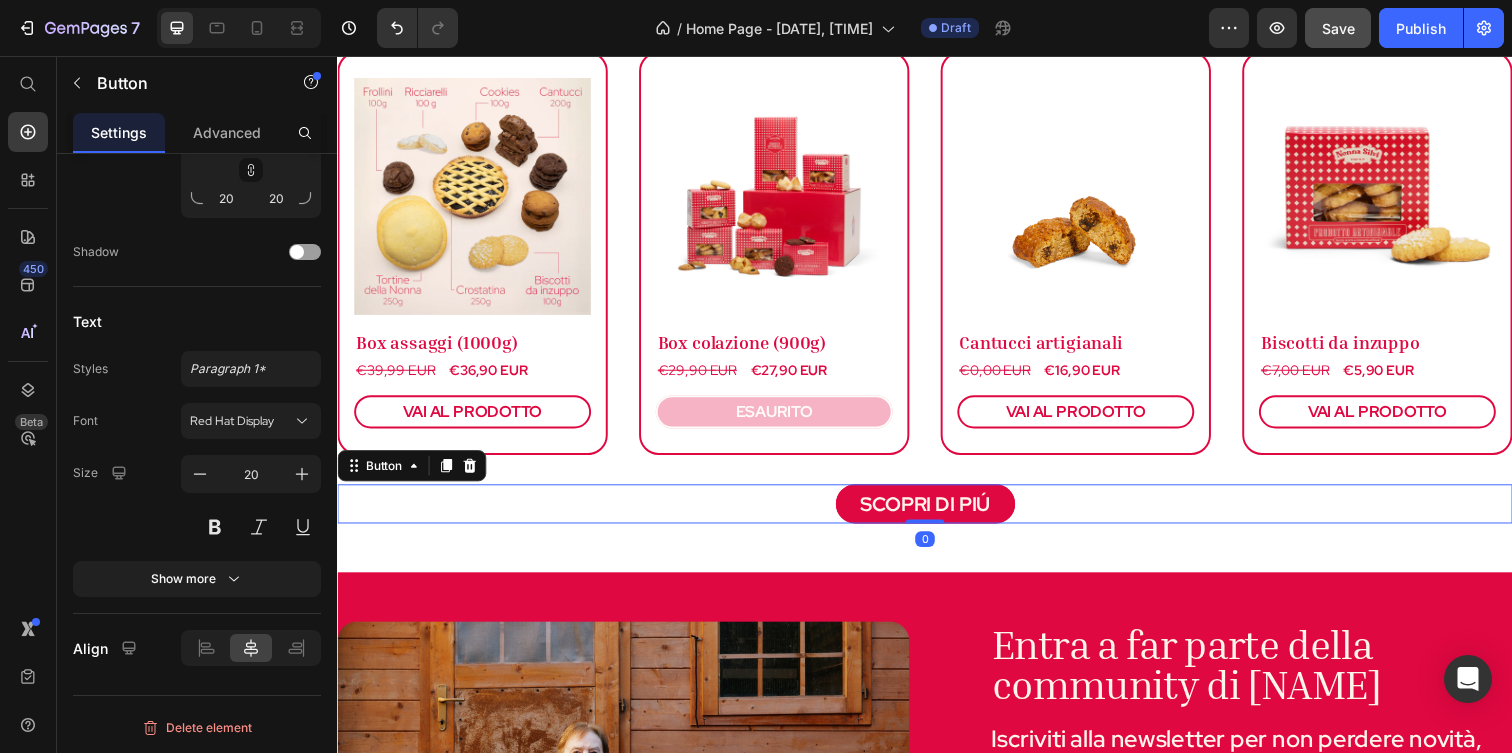 scroll, scrollTop: 0, scrollLeft: 0, axis: both 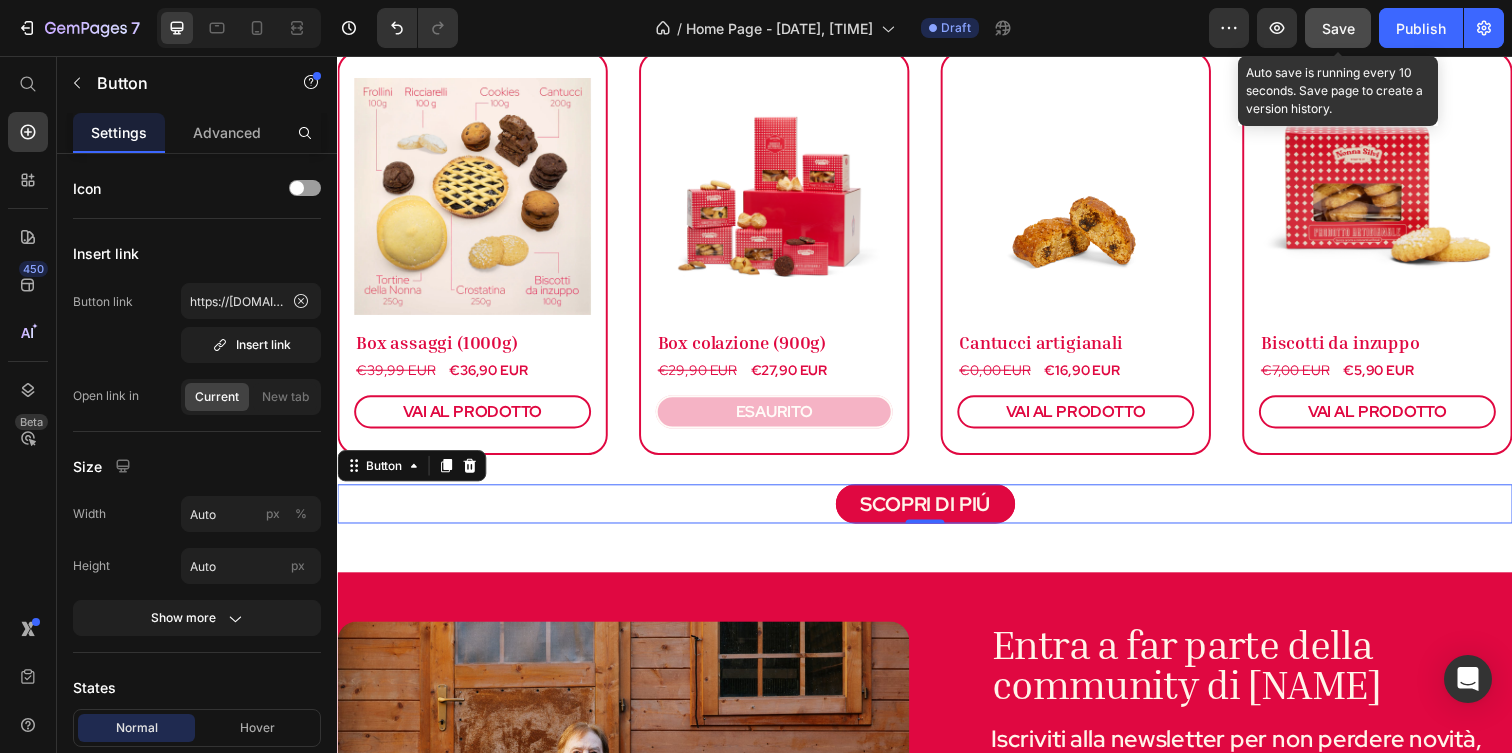 click on "Save" 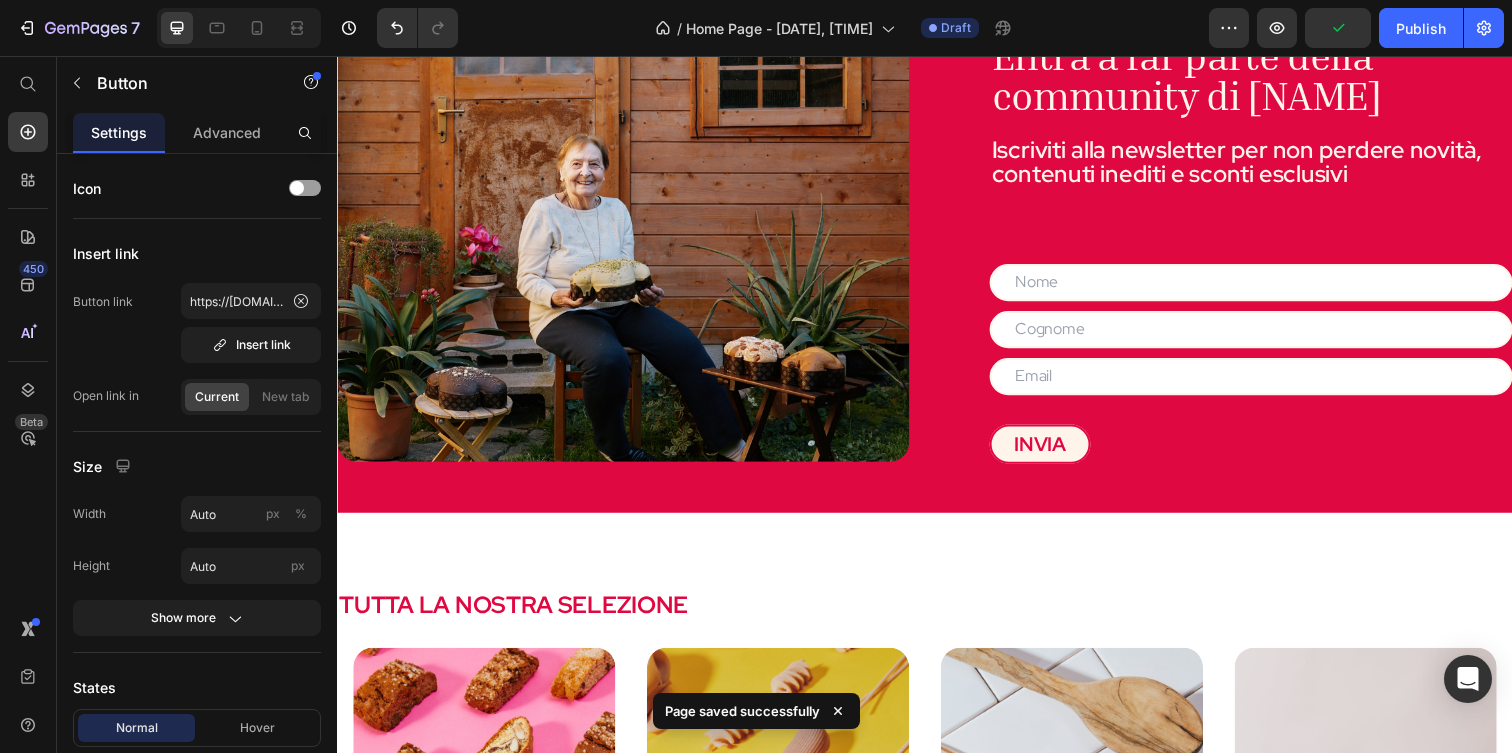 scroll, scrollTop: 1580, scrollLeft: 0, axis: vertical 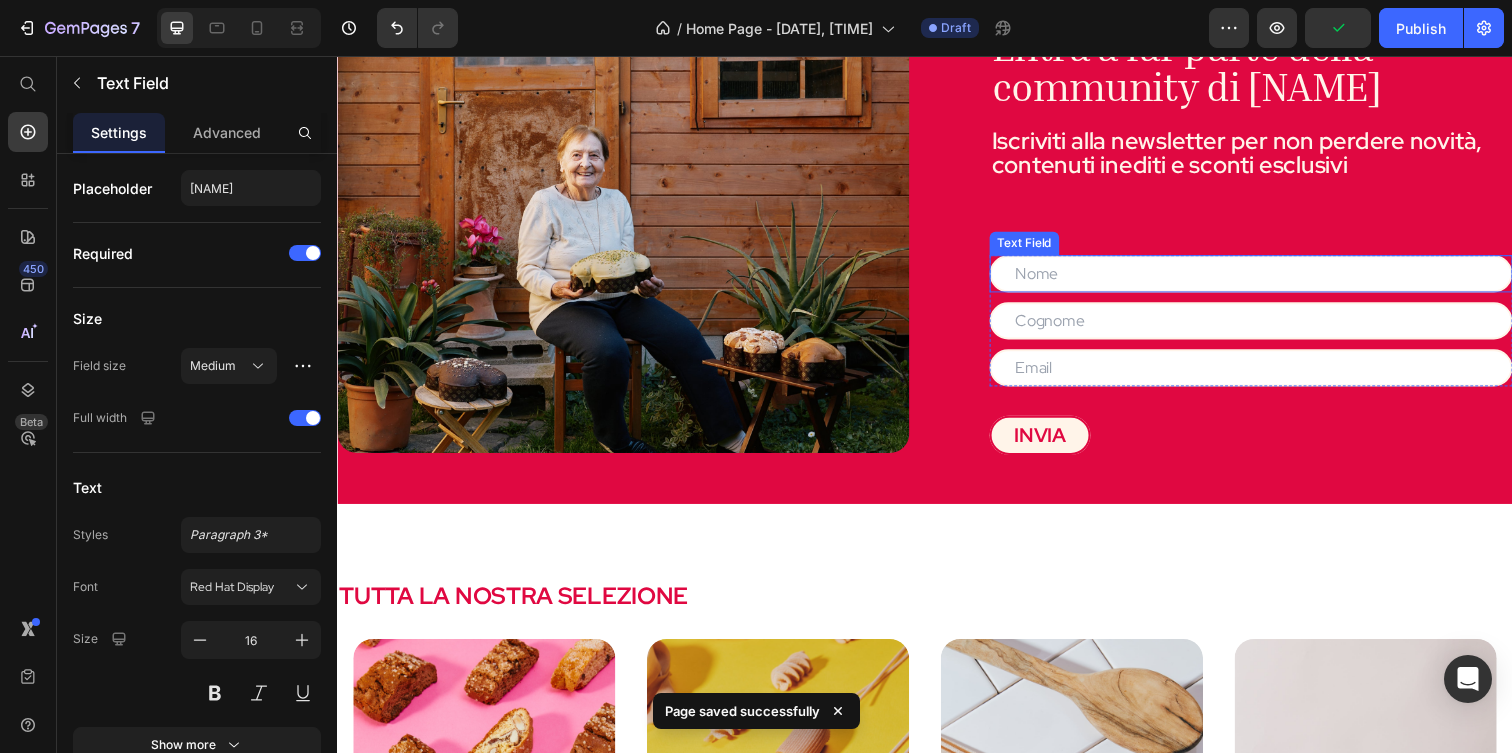 click at bounding box center [1270, 278] 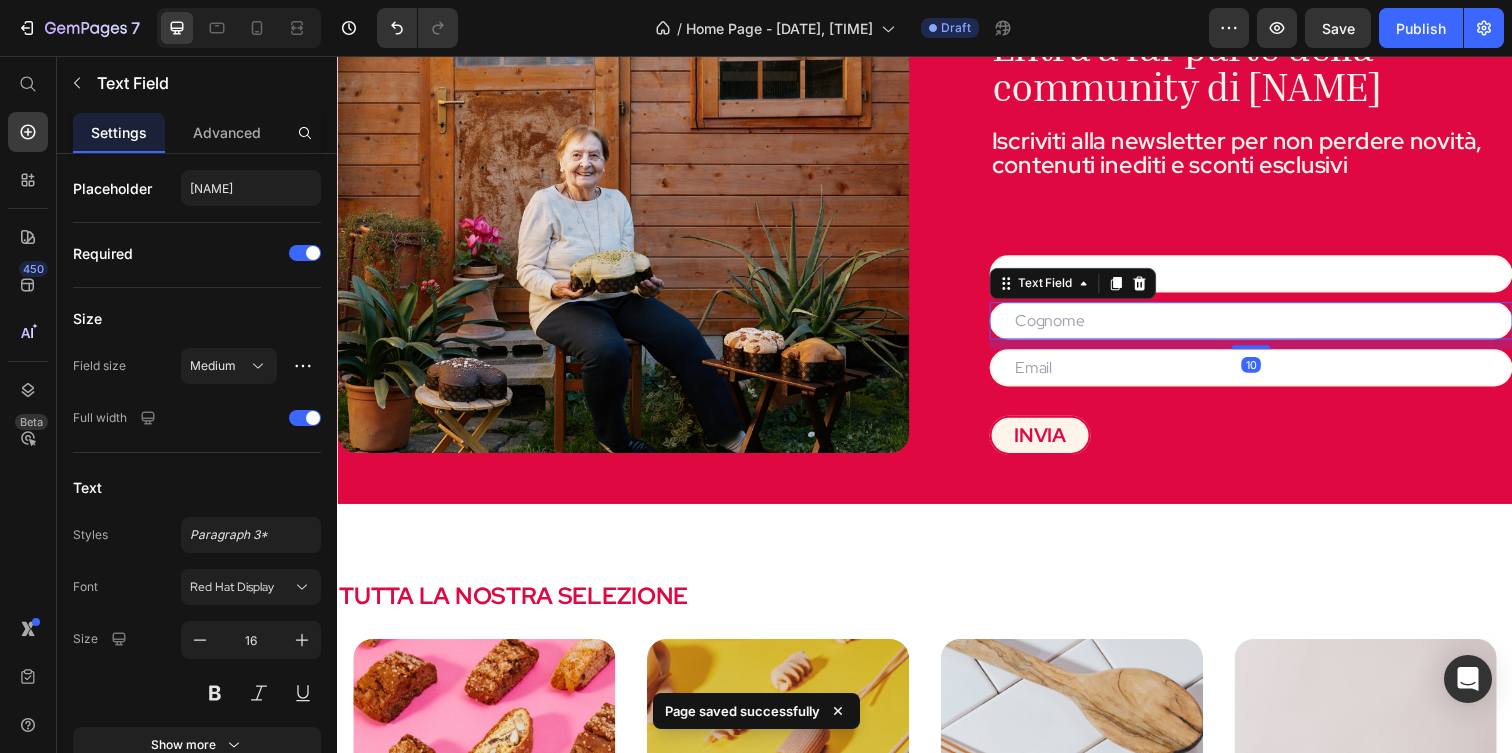 click at bounding box center (1270, 326) 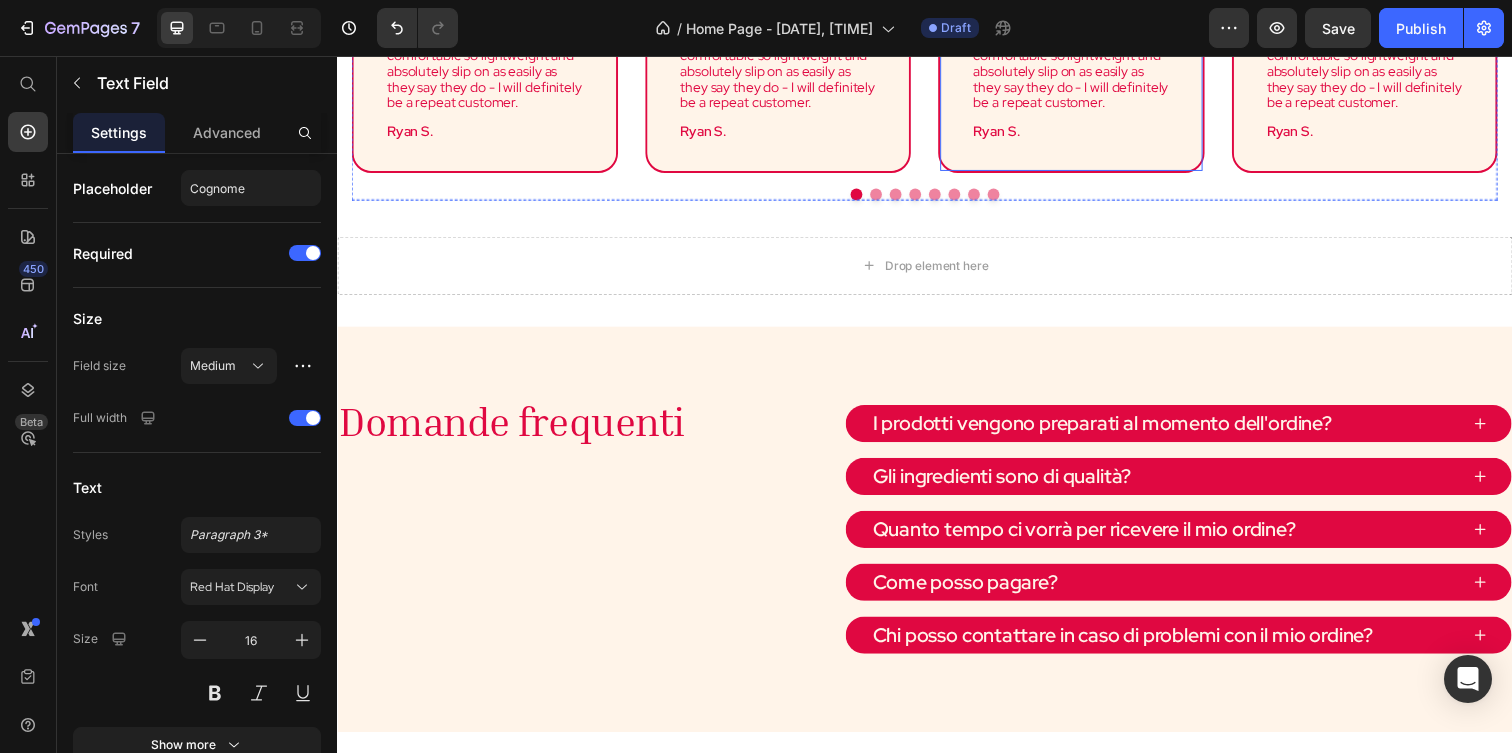 scroll, scrollTop: 2944, scrollLeft: 0, axis: vertical 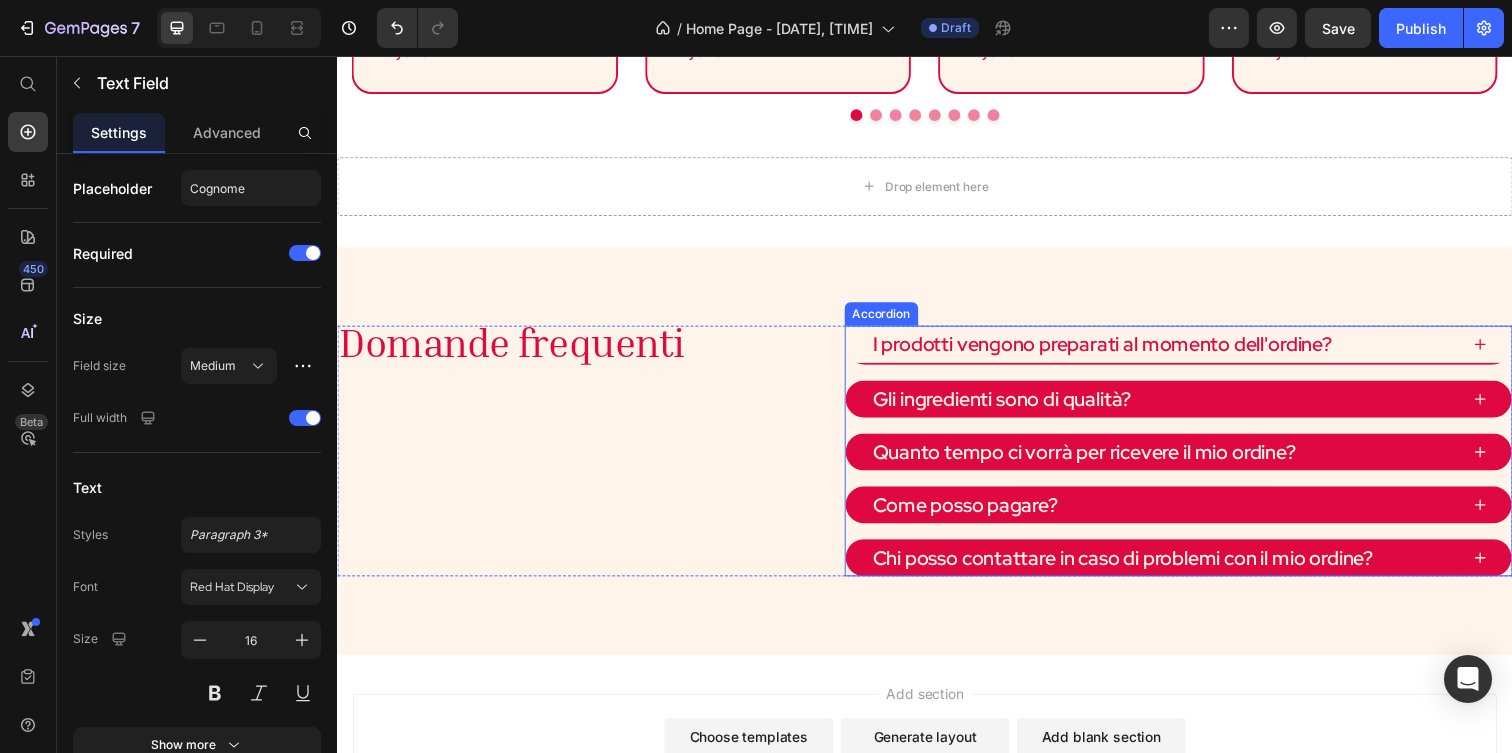 click 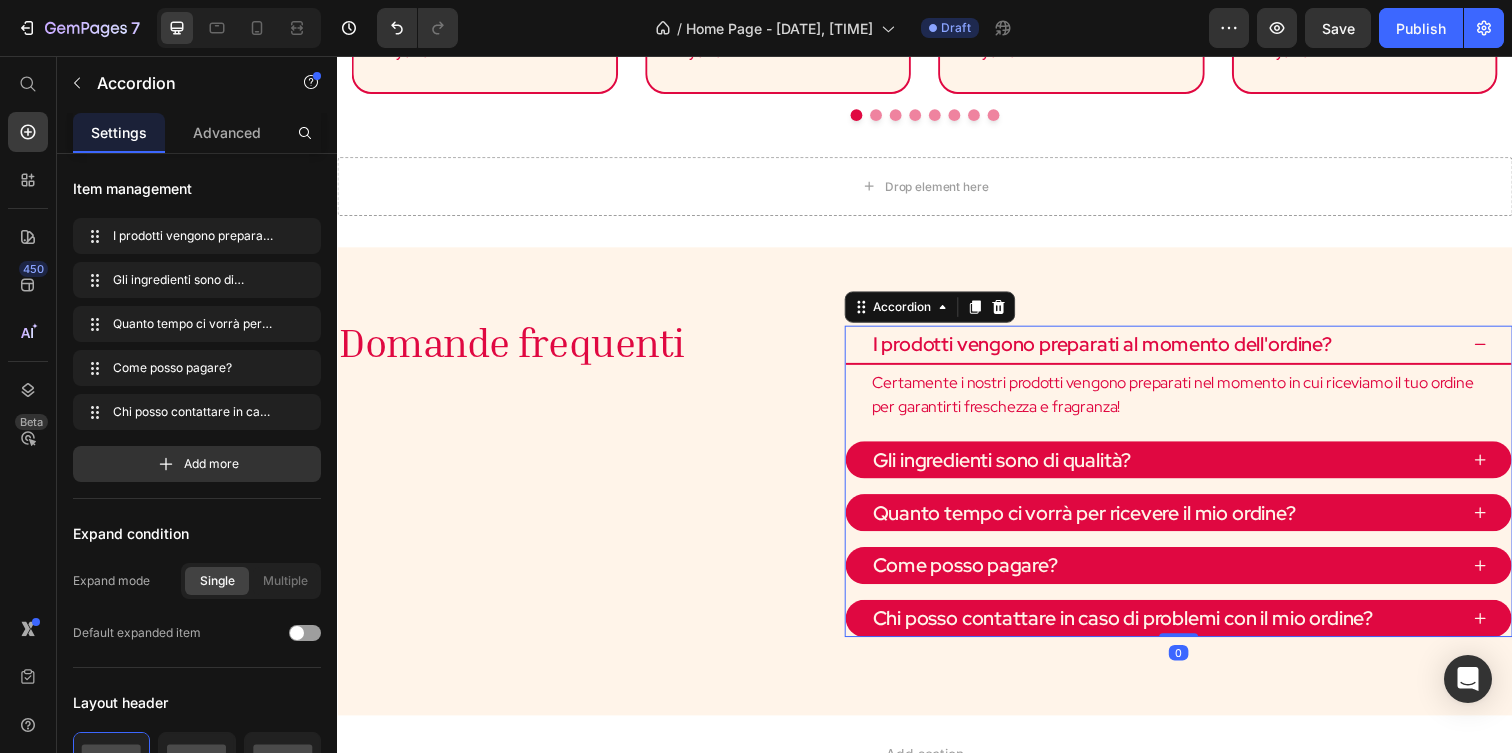 click 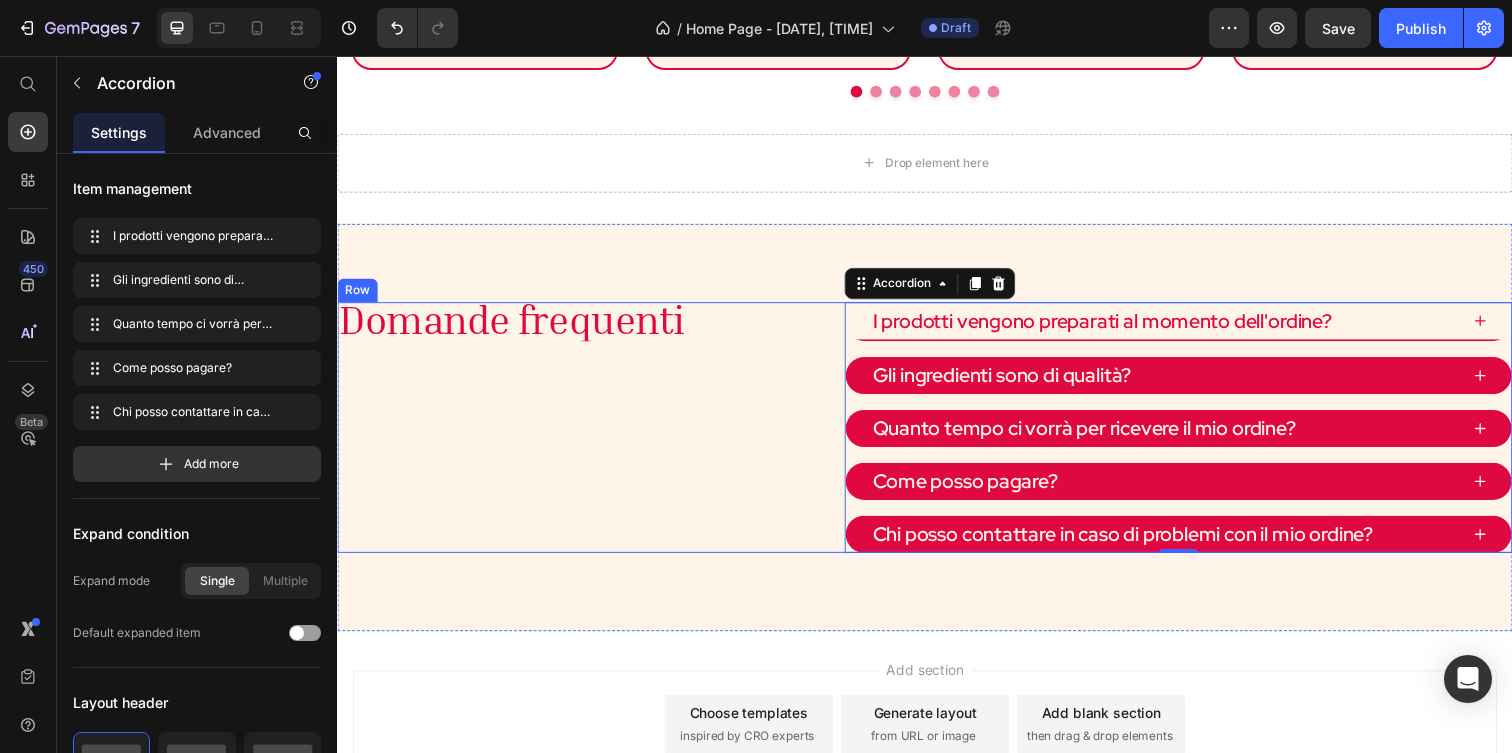 scroll, scrollTop: 2928, scrollLeft: 0, axis: vertical 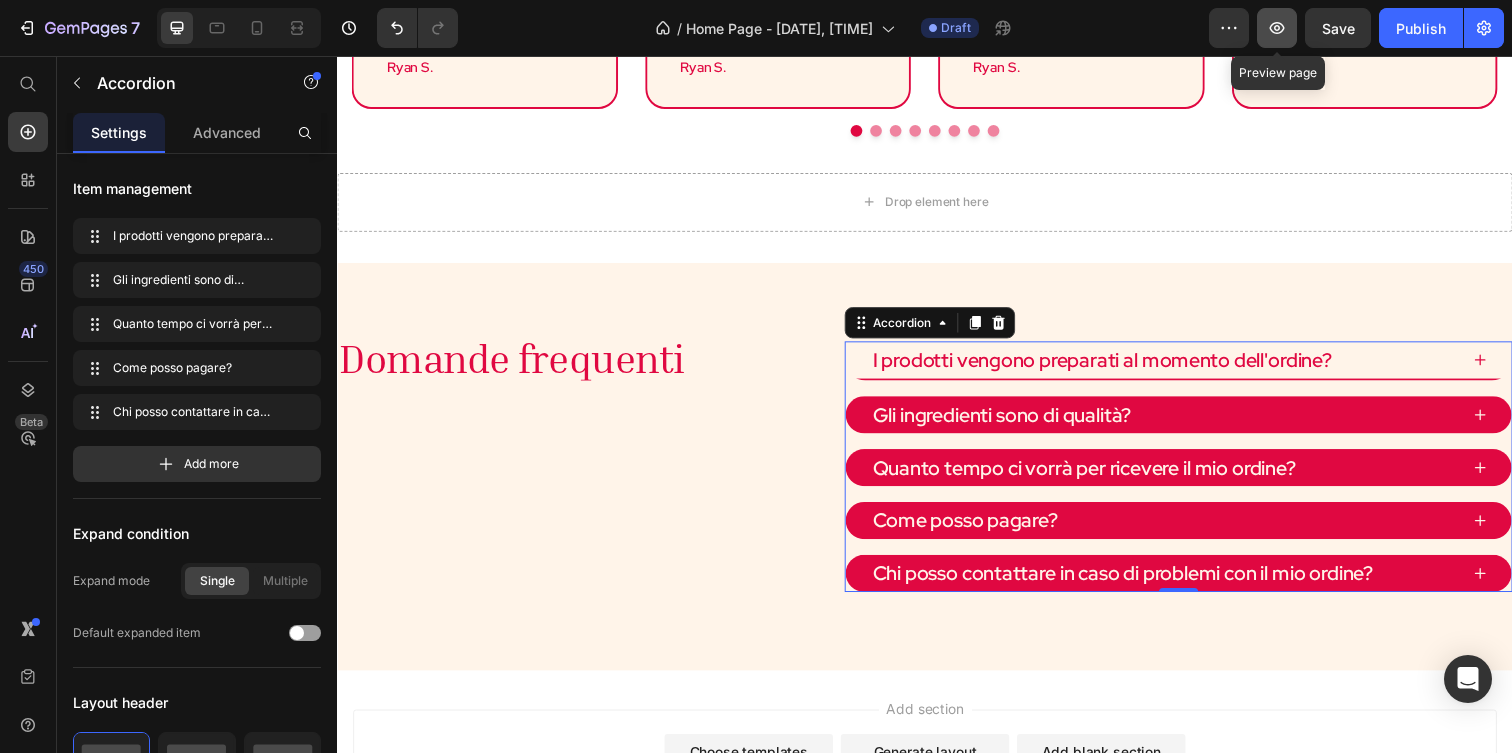 click 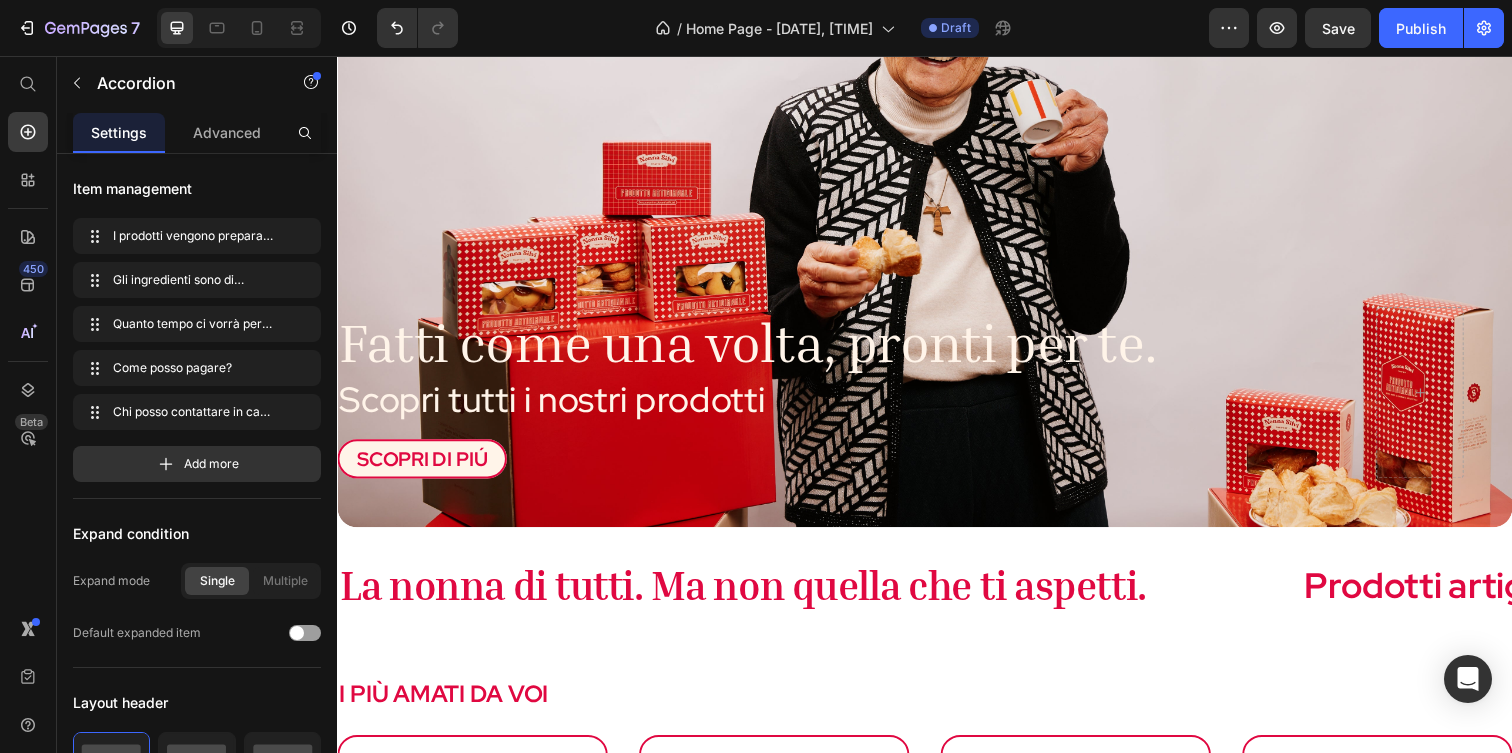 scroll, scrollTop: 543, scrollLeft: 0, axis: vertical 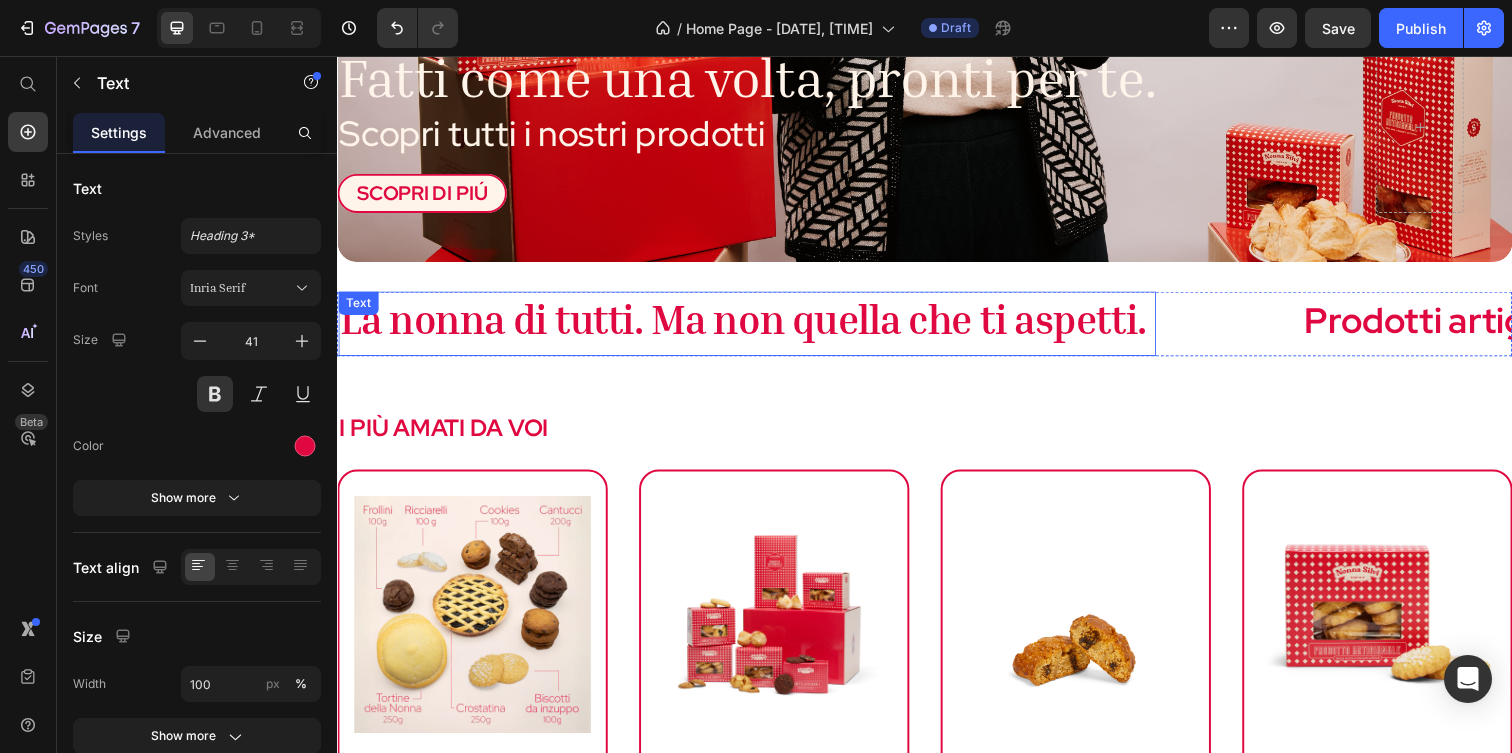 click on "La nonna di tutti. Ma non quella che ti aspetti." at bounding box center (751, 324) 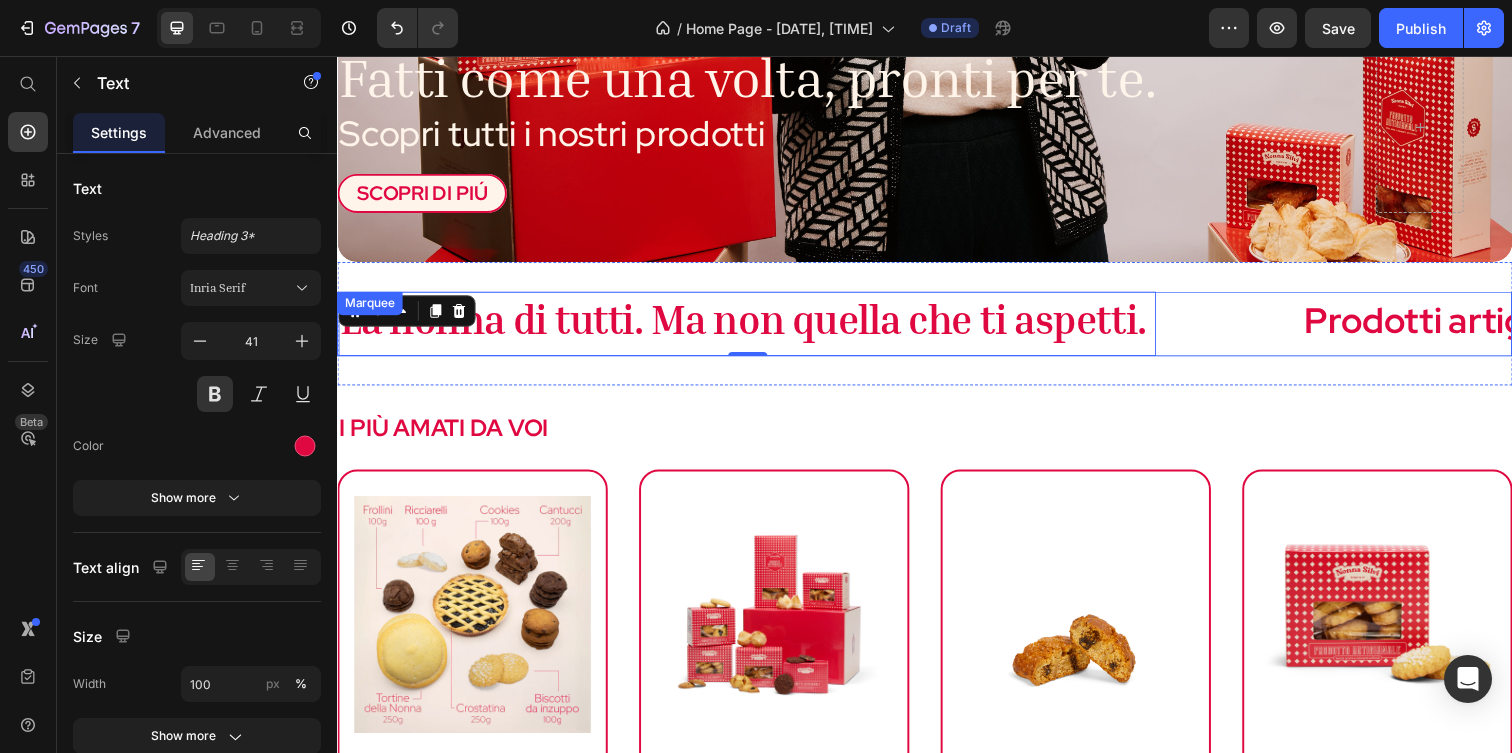 click on "La nonna di tutti. Ma non quella che ti aspetti.   Text   0" at bounding box center (830, 328) 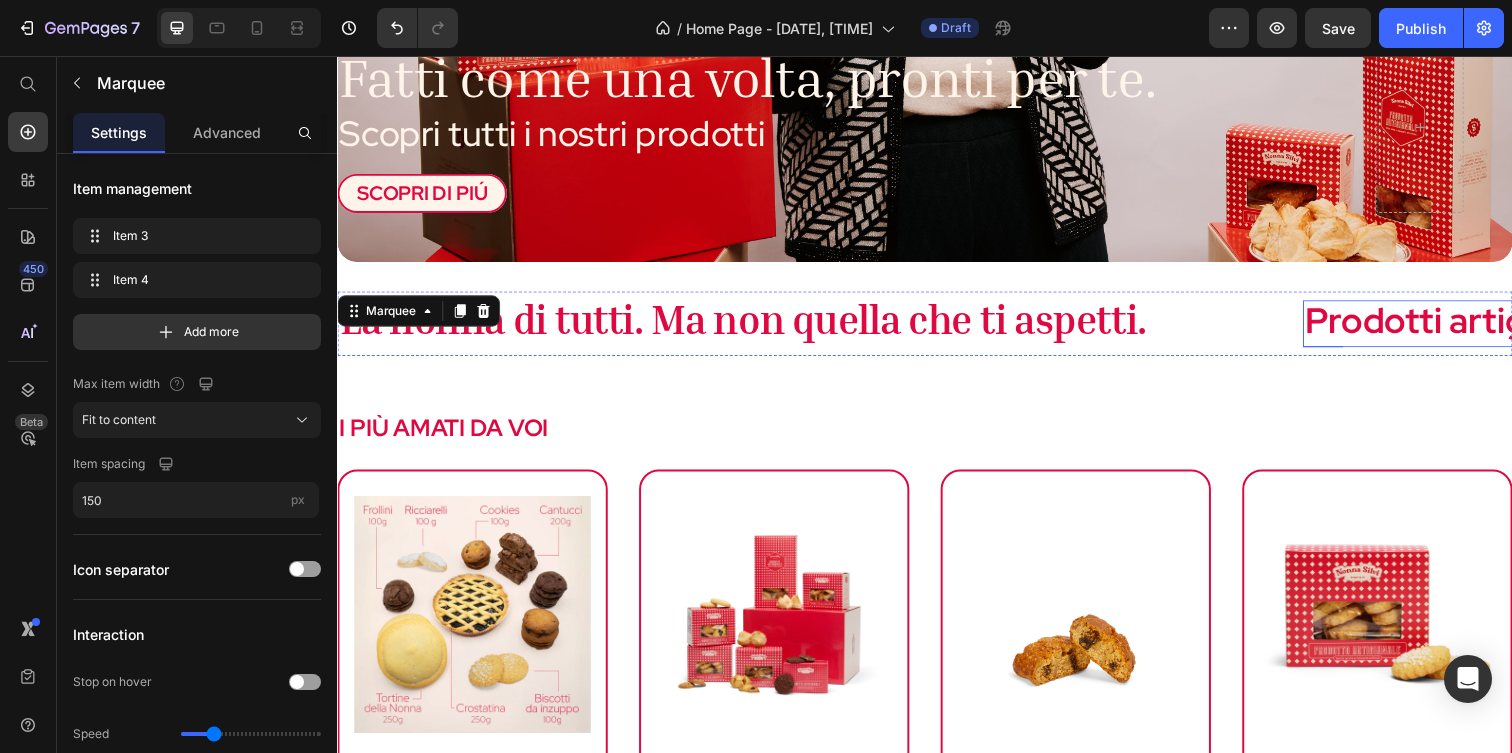 click on "Prodotti artigianali, ingredienti qualità" at bounding box center (1638, 325) 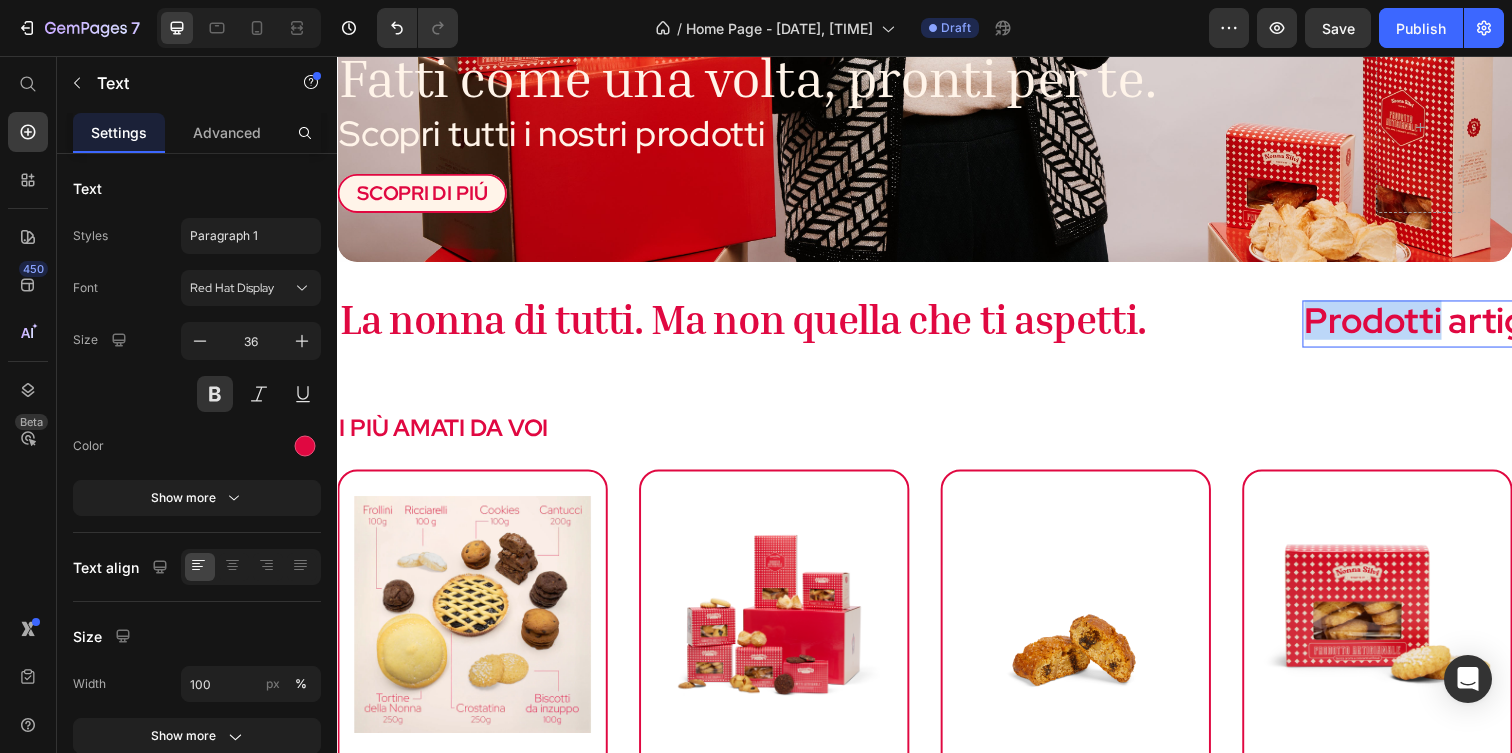 click on "Prodotti artigianali, ingredienti qualità" at bounding box center [1638, 325] 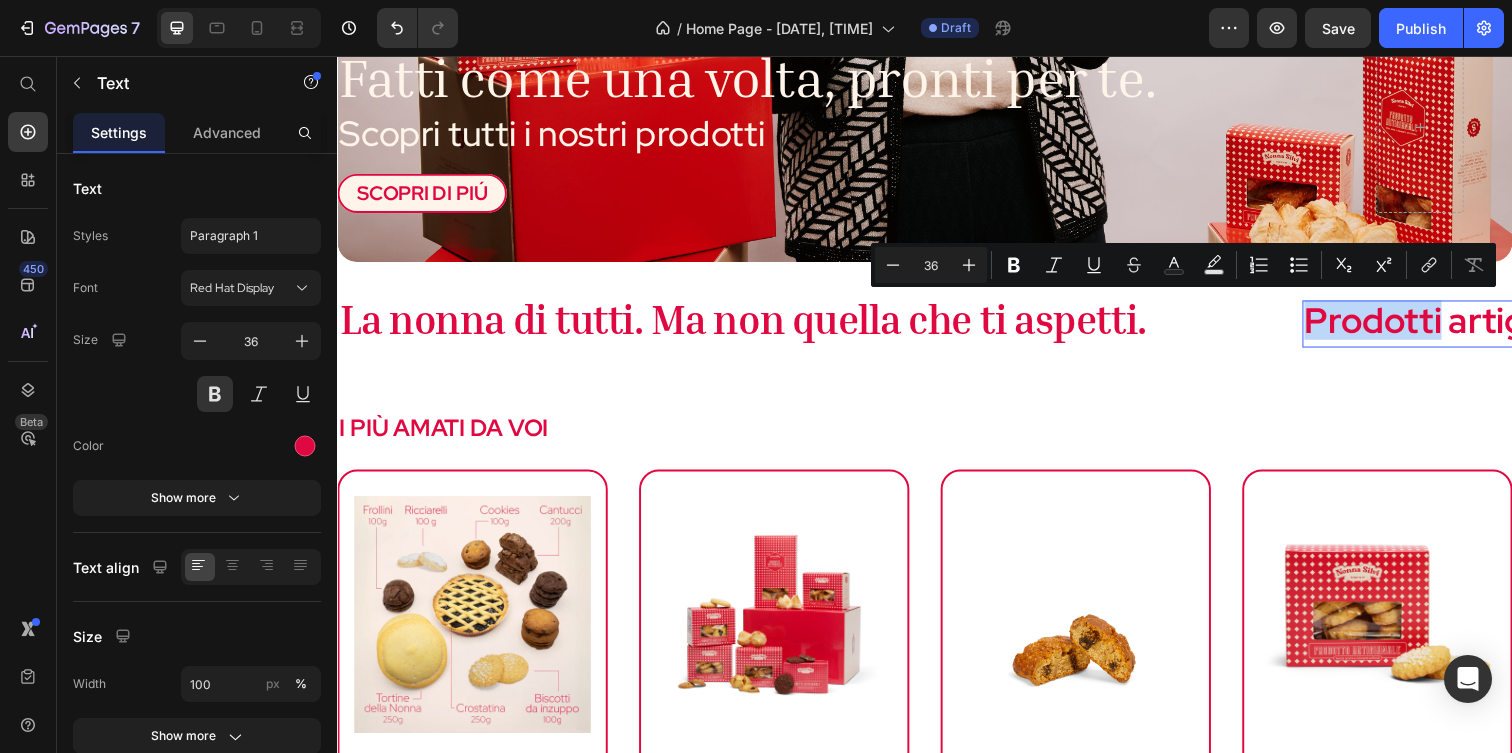 click on "Prodotti artigianali, ingredienti qualità Text   0" at bounding box center [1638, 329] 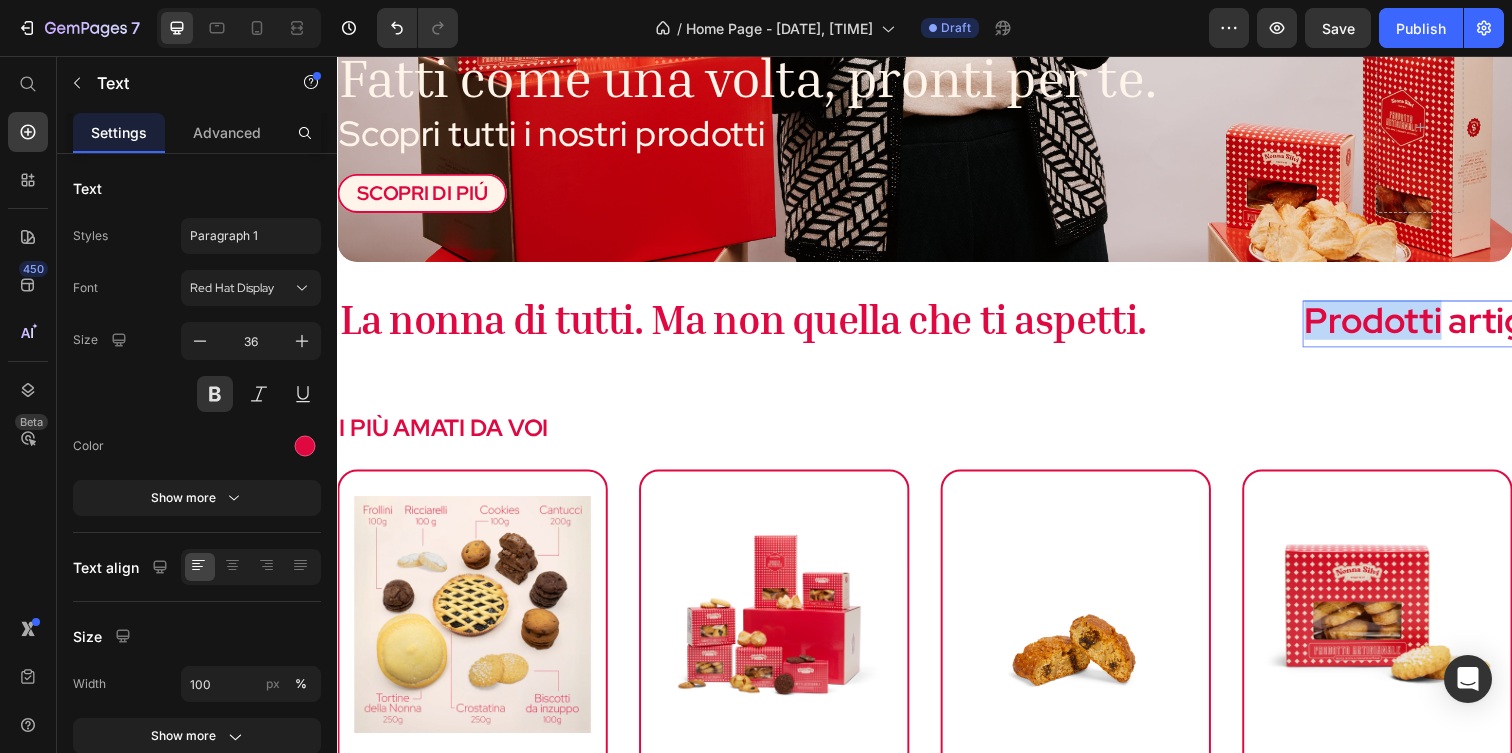 click on "Prodotti artigianali, ingredienti qualità Text   0" at bounding box center [1638, 329] 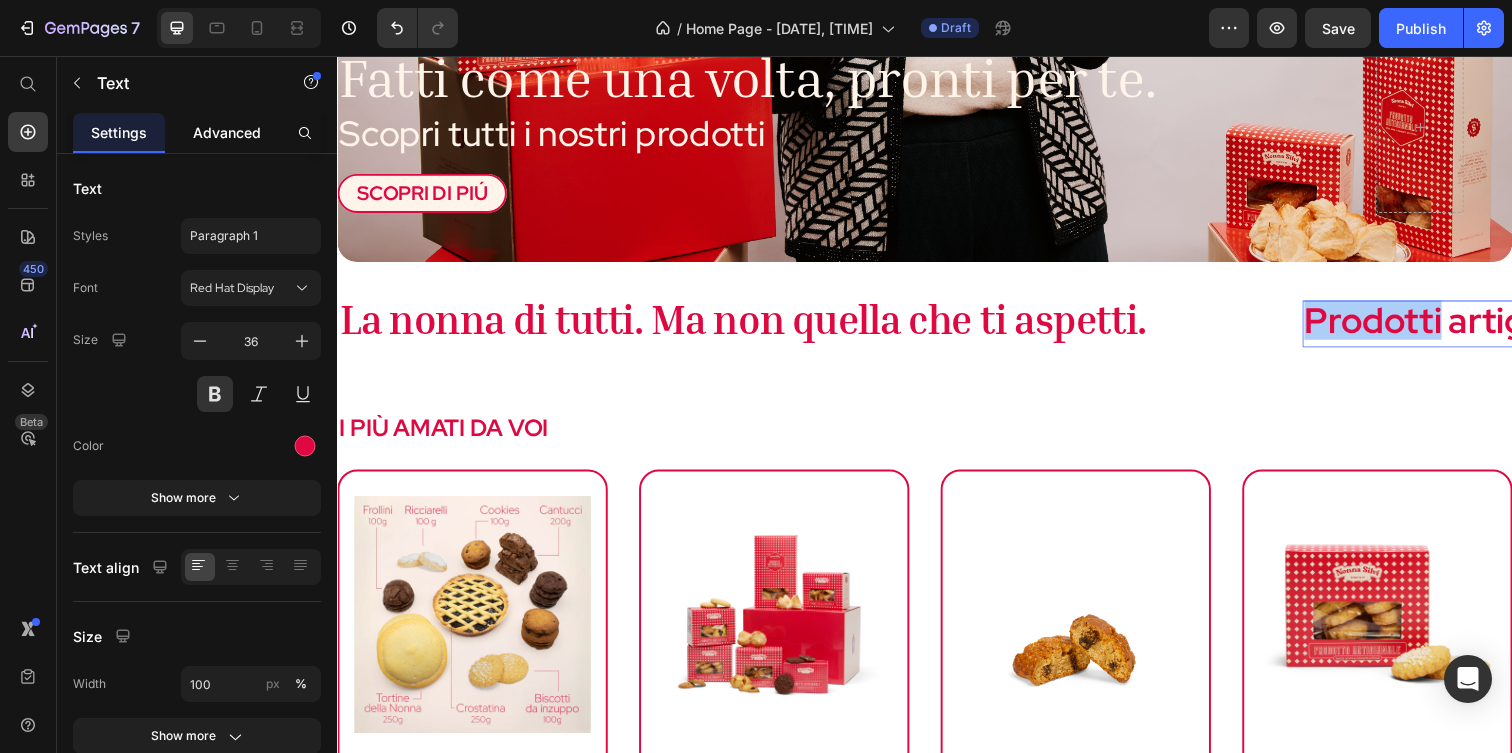 click on "Advanced" at bounding box center [227, 132] 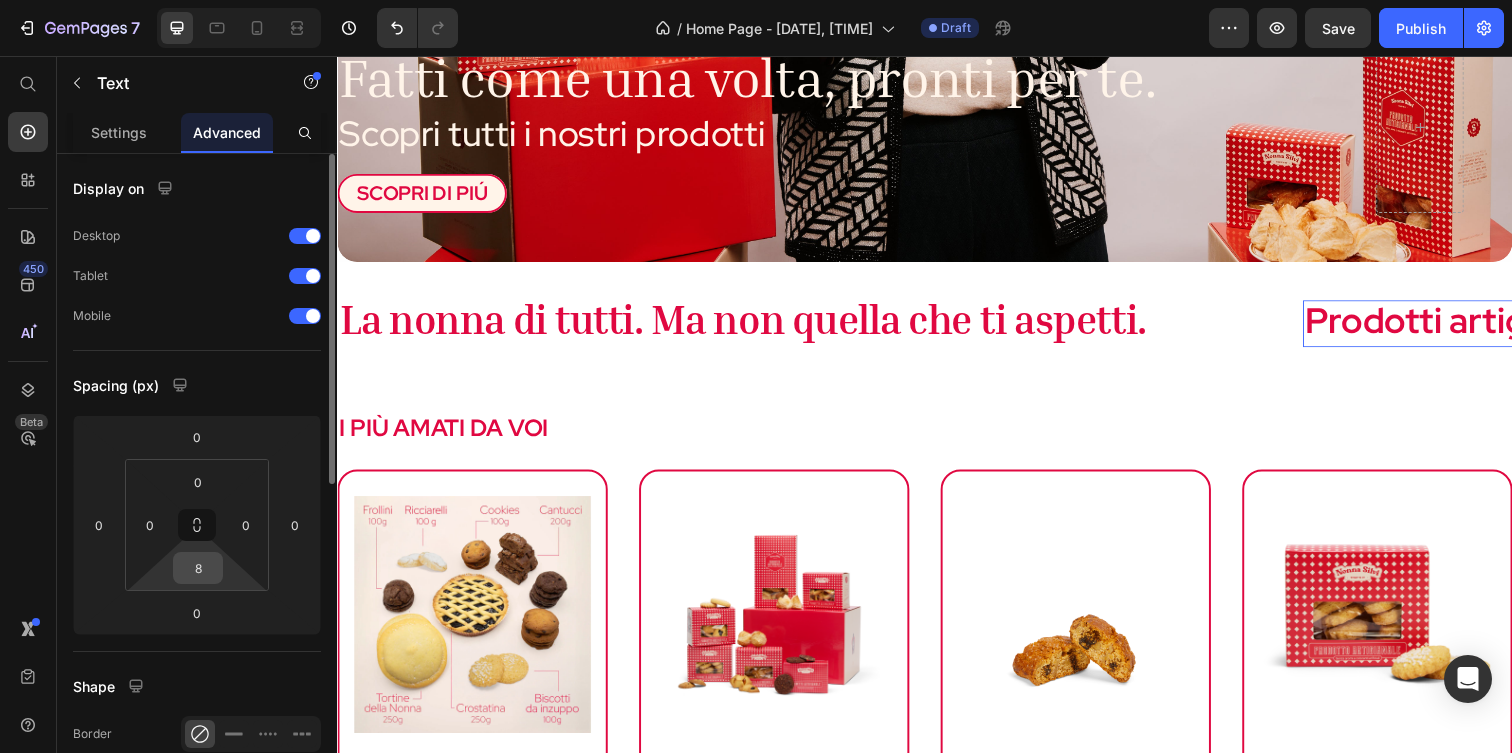 click on "8" at bounding box center [198, 568] 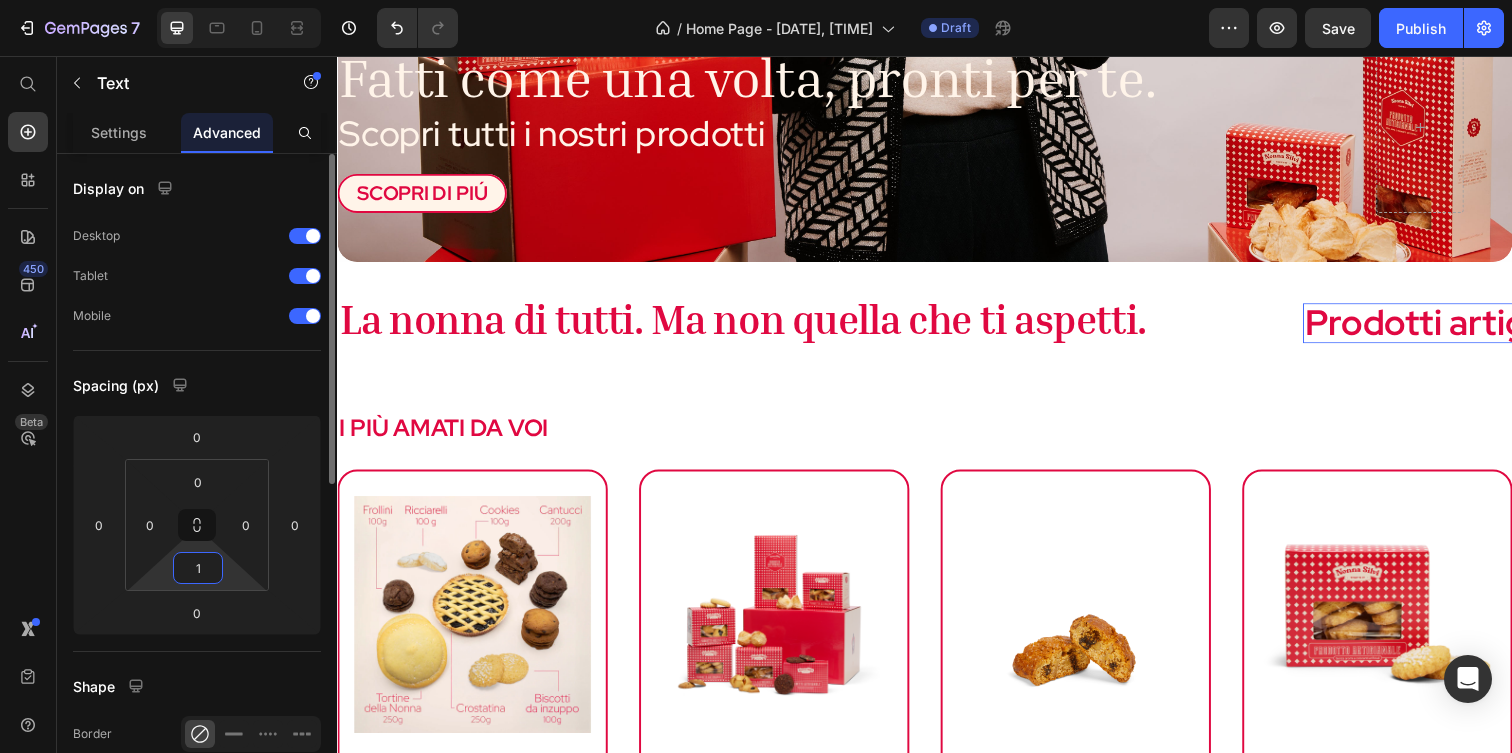 type on "10" 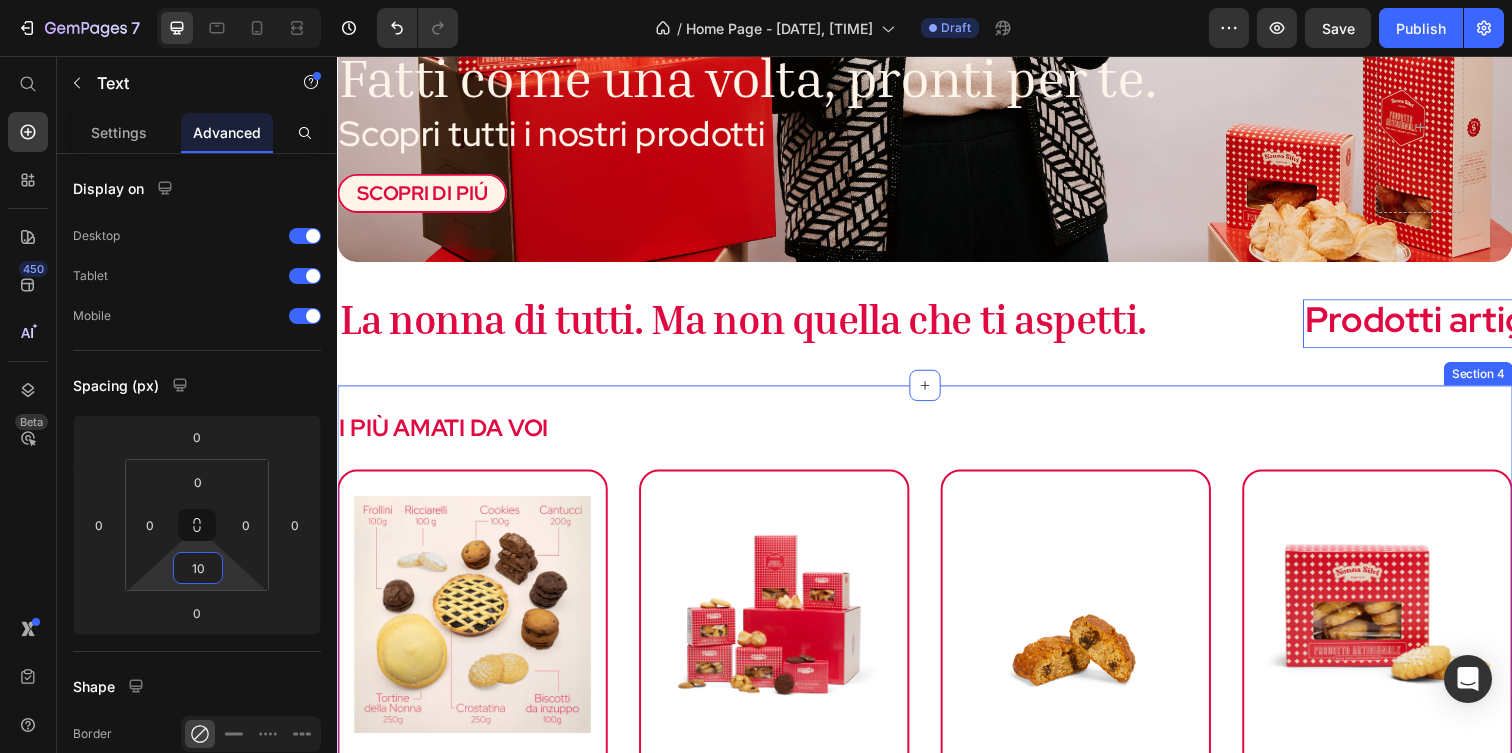 click on "La nonna di tutti. Ma non quella che ti aspetti." at bounding box center [751, 324] 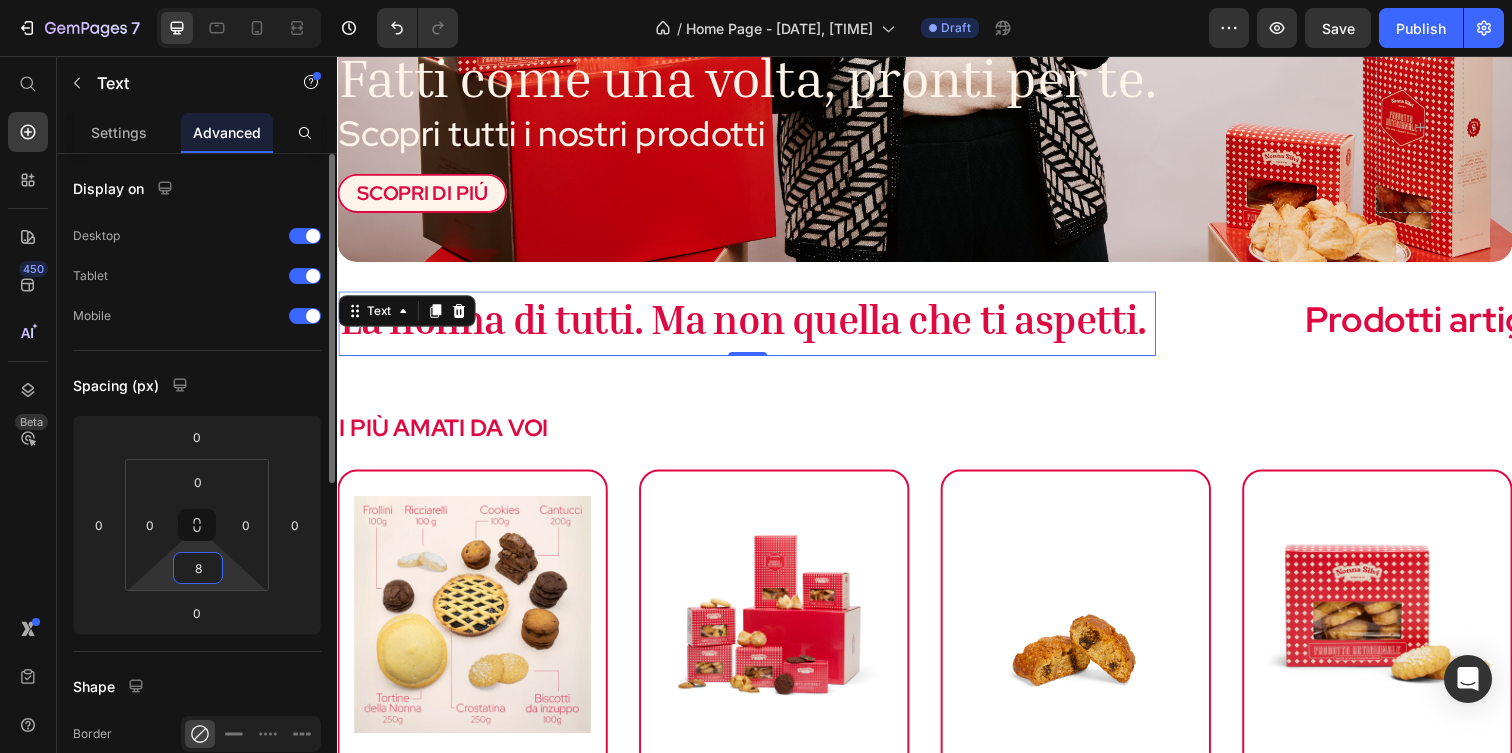 click on "8" at bounding box center (198, 568) 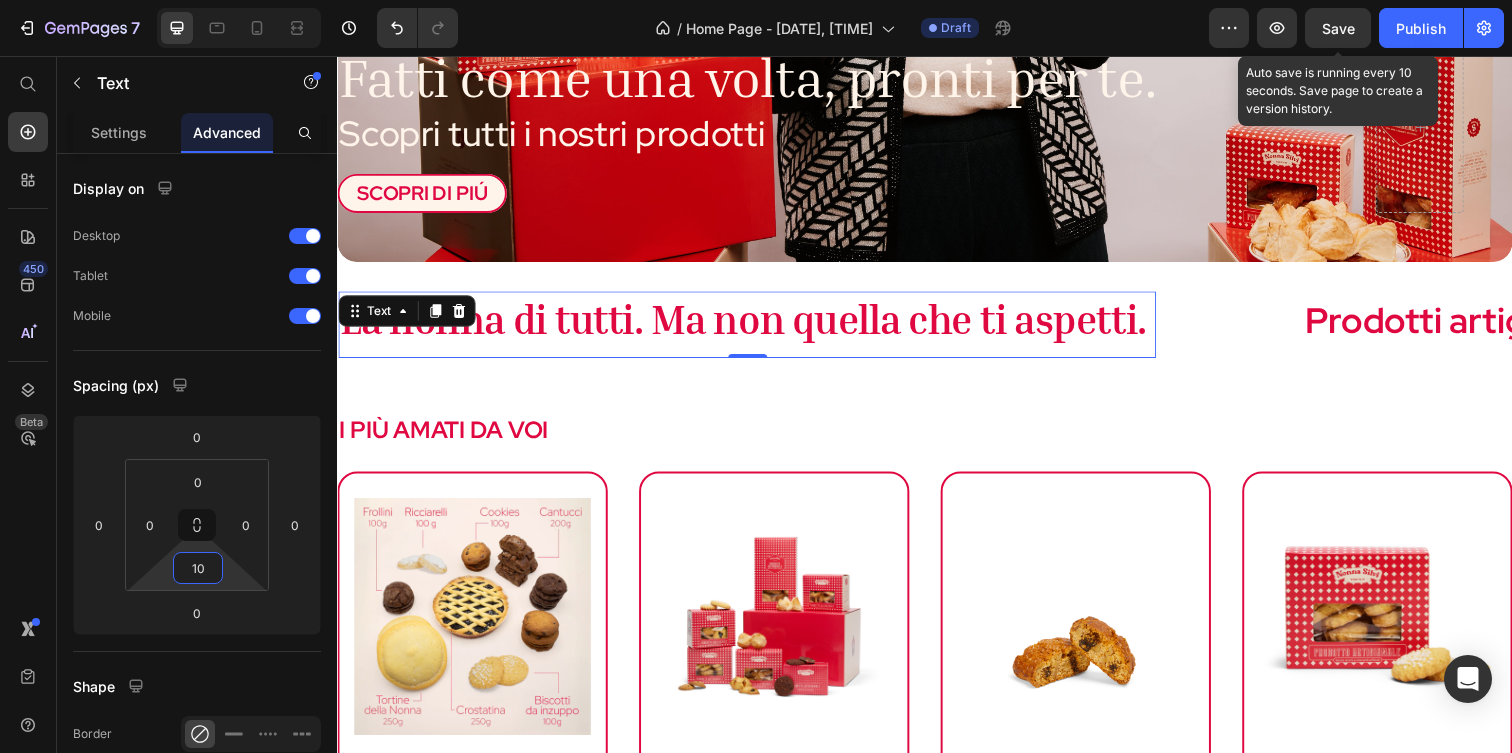 type on "10" 